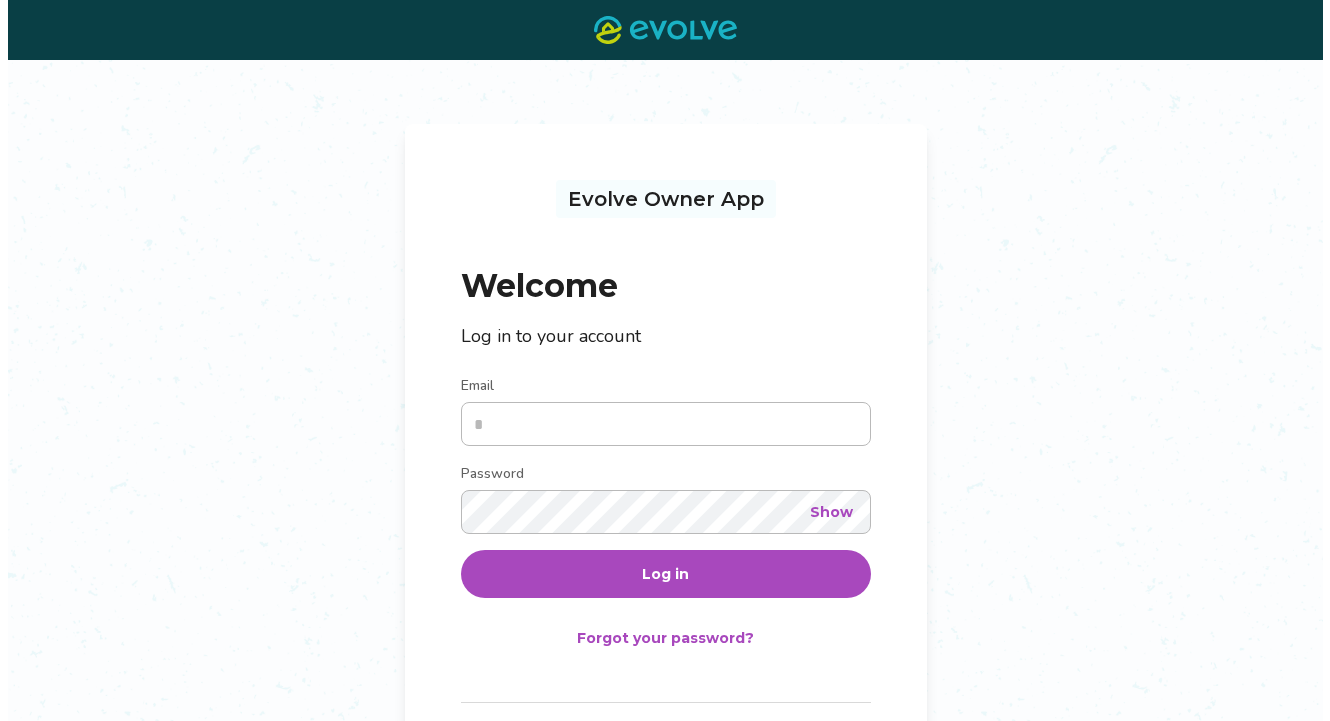 scroll, scrollTop: 0, scrollLeft: 0, axis: both 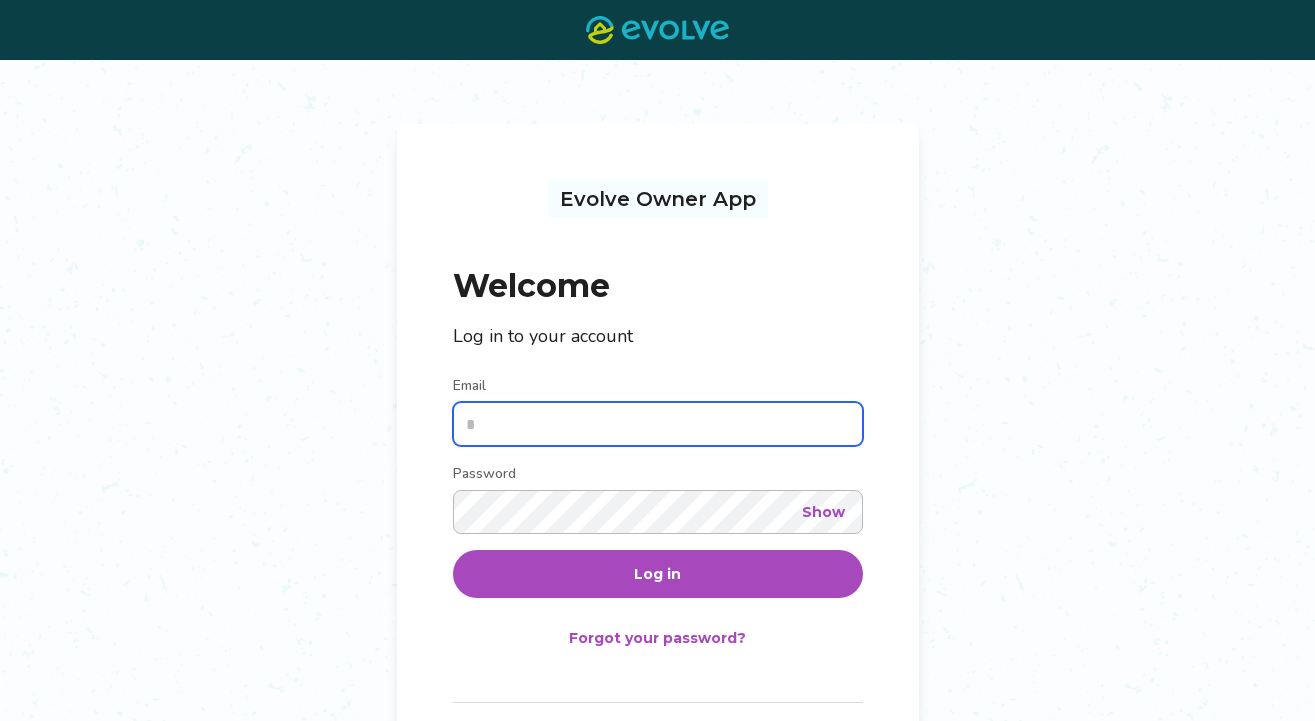 type on "**********" 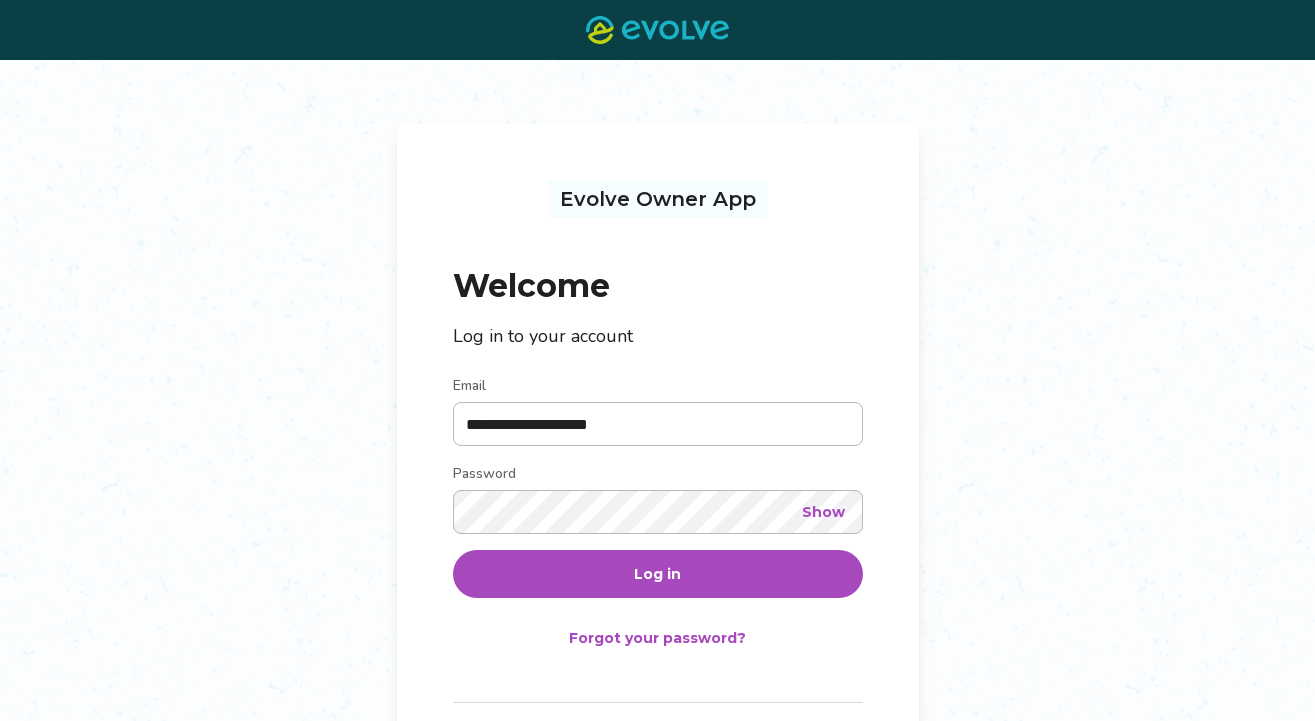 click on "Show" at bounding box center (823, 512) 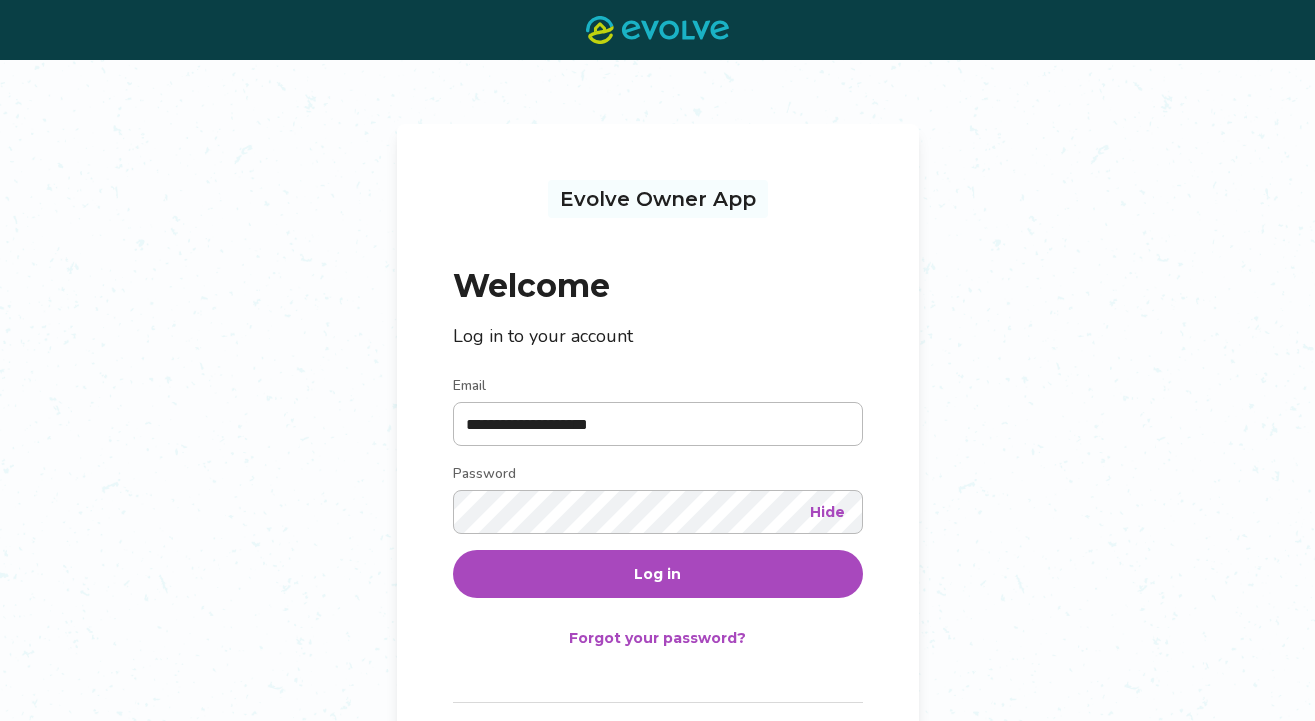 click on "Log in" at bounding box center [658, 574] 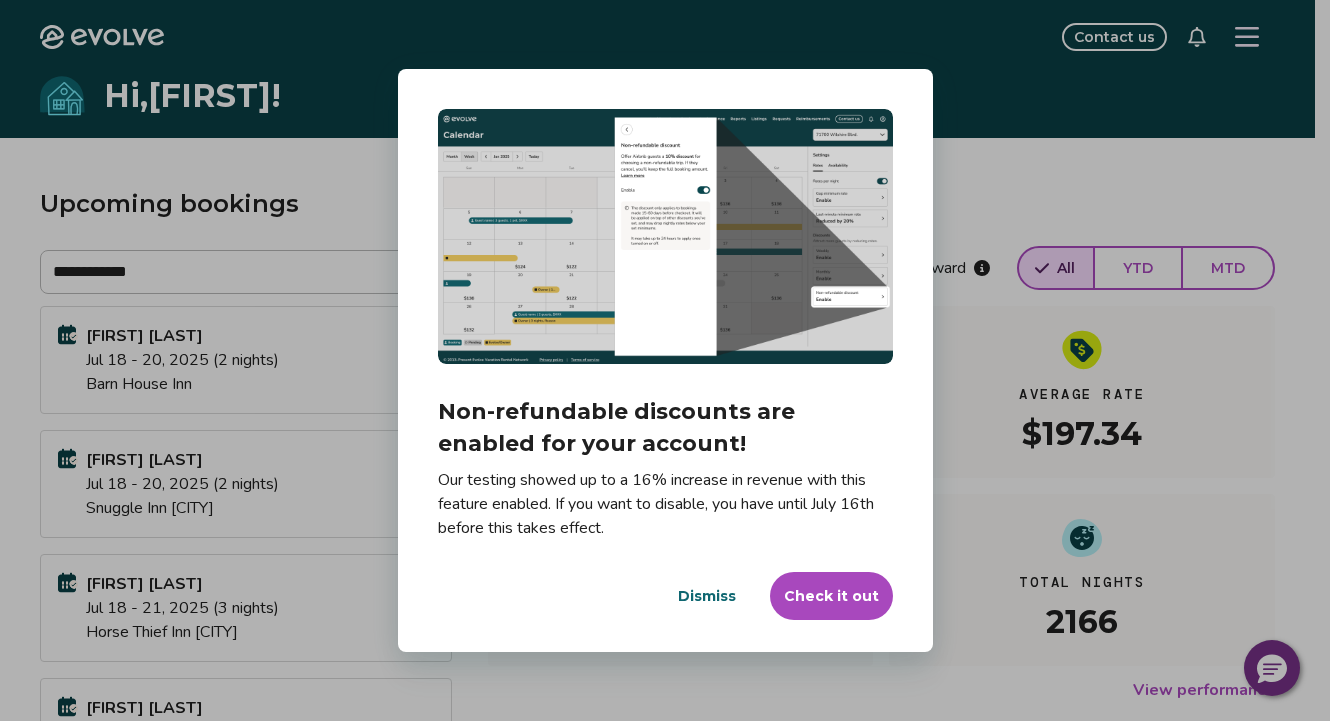 click on "Dismiss" at bounding box center [707, 596] 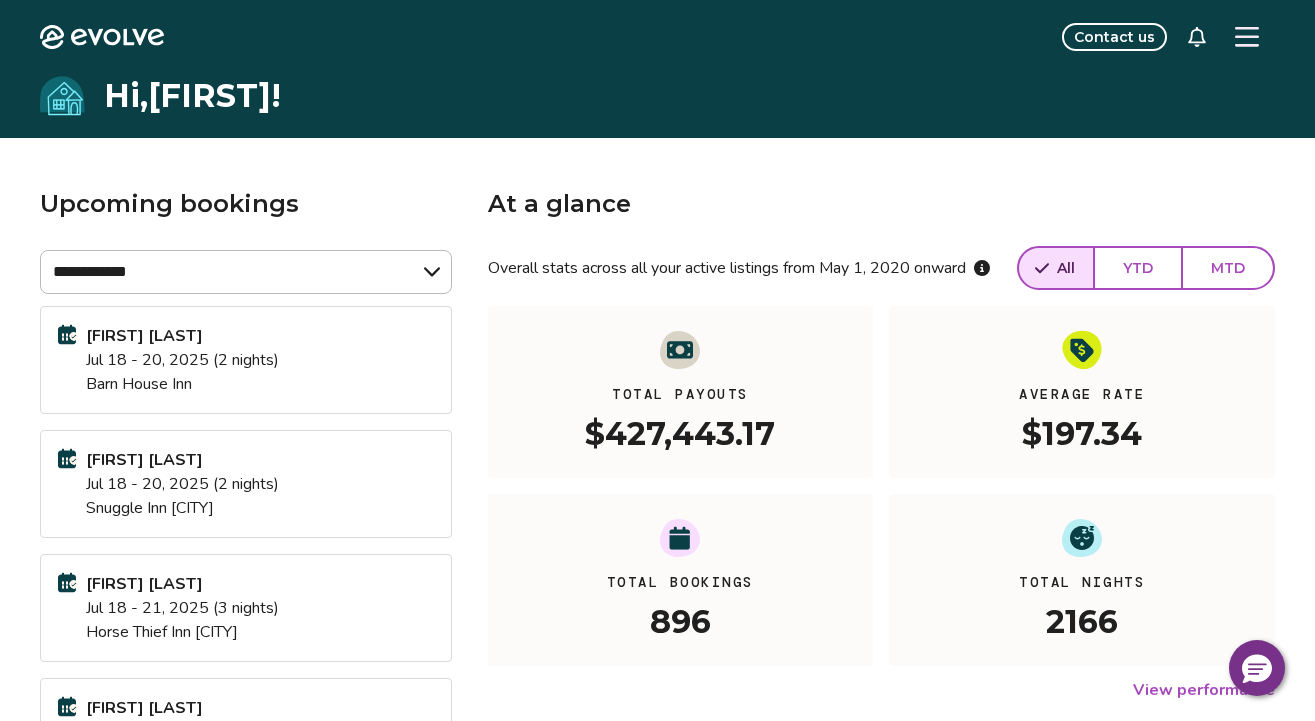 click 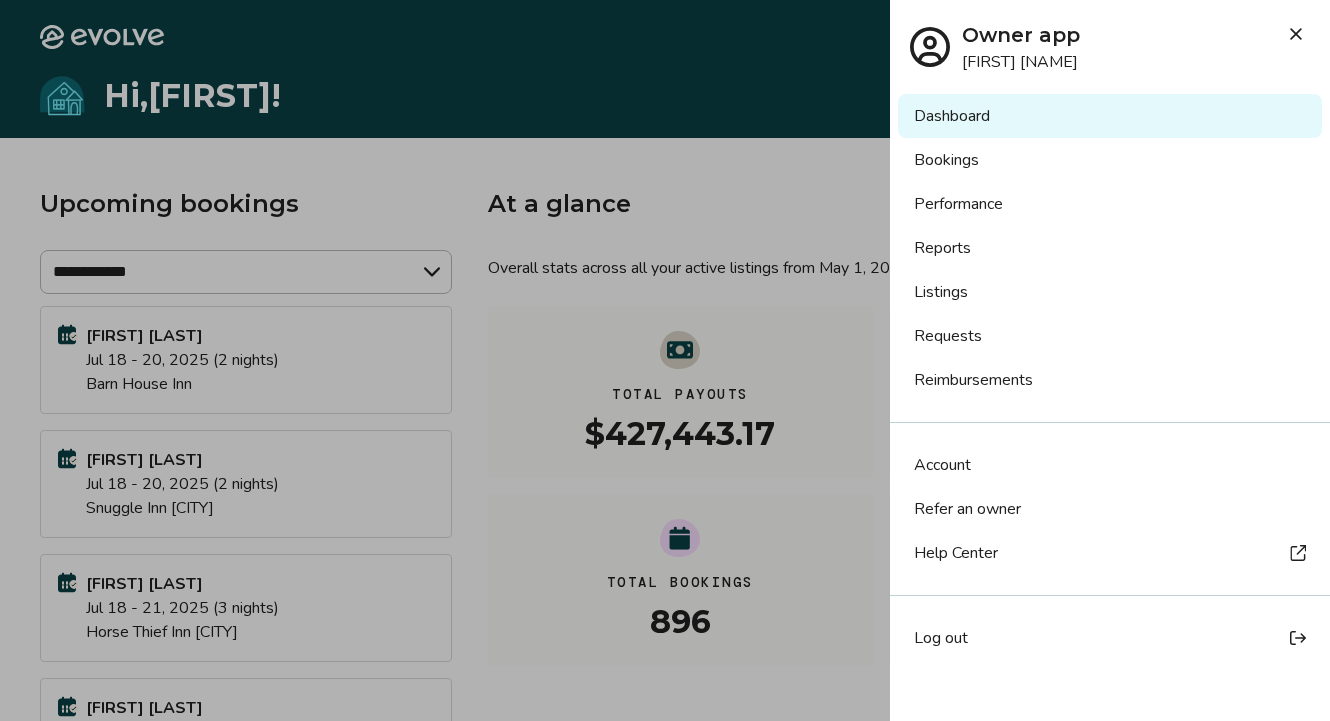 click on "Reports" at bounding box center [1110, 248] 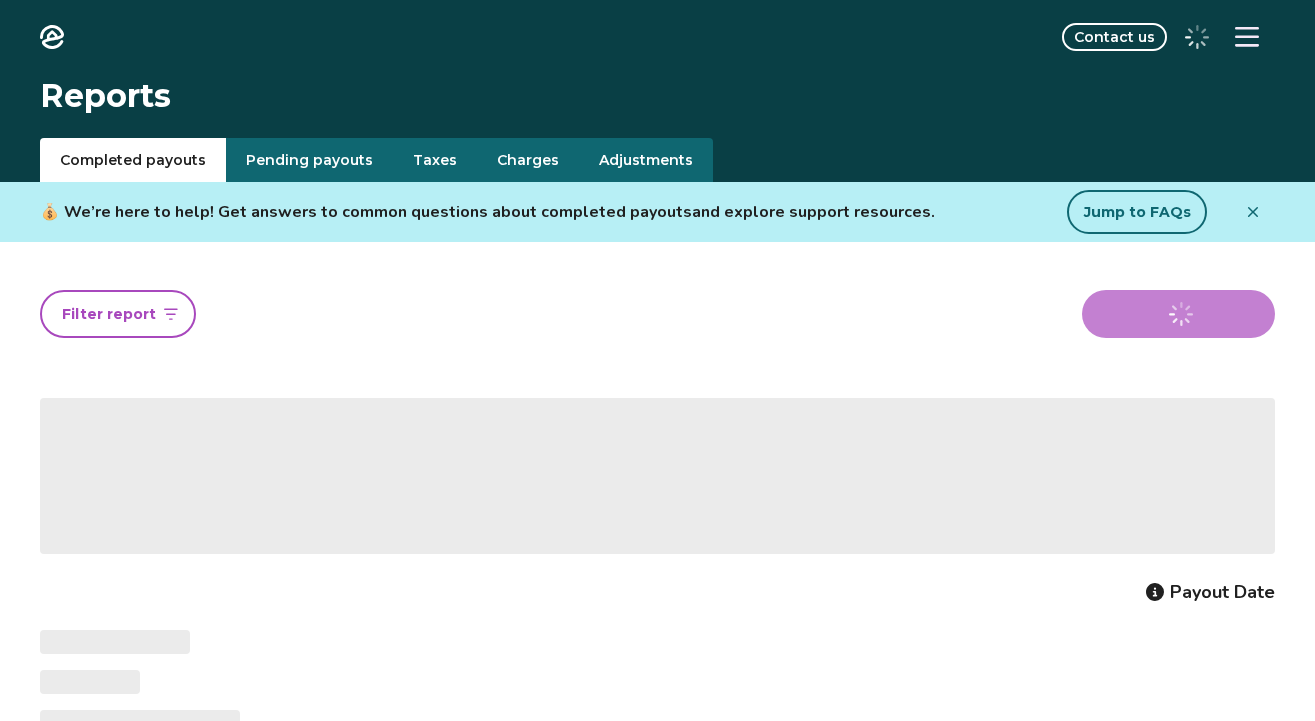 scroll, scrollTop: 0, scrollLeft: 0, axis: both 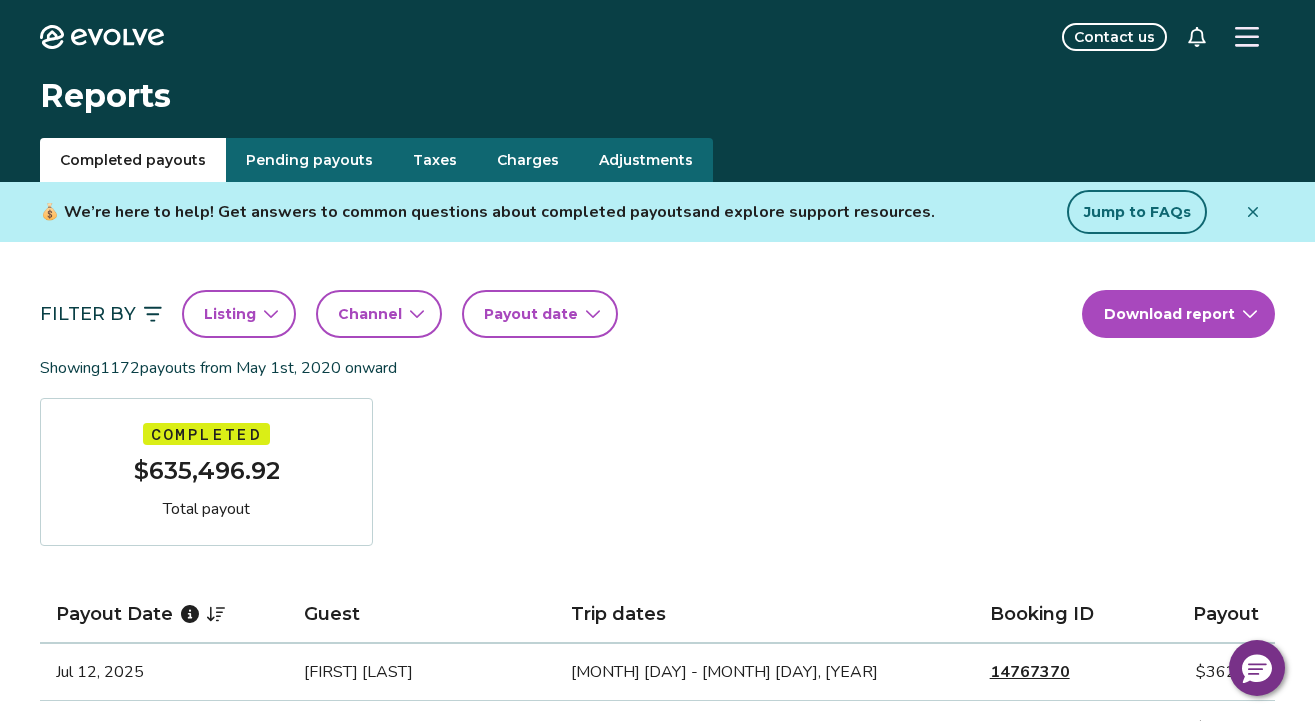 click on "Taxes" at bounding box center (435, 160) 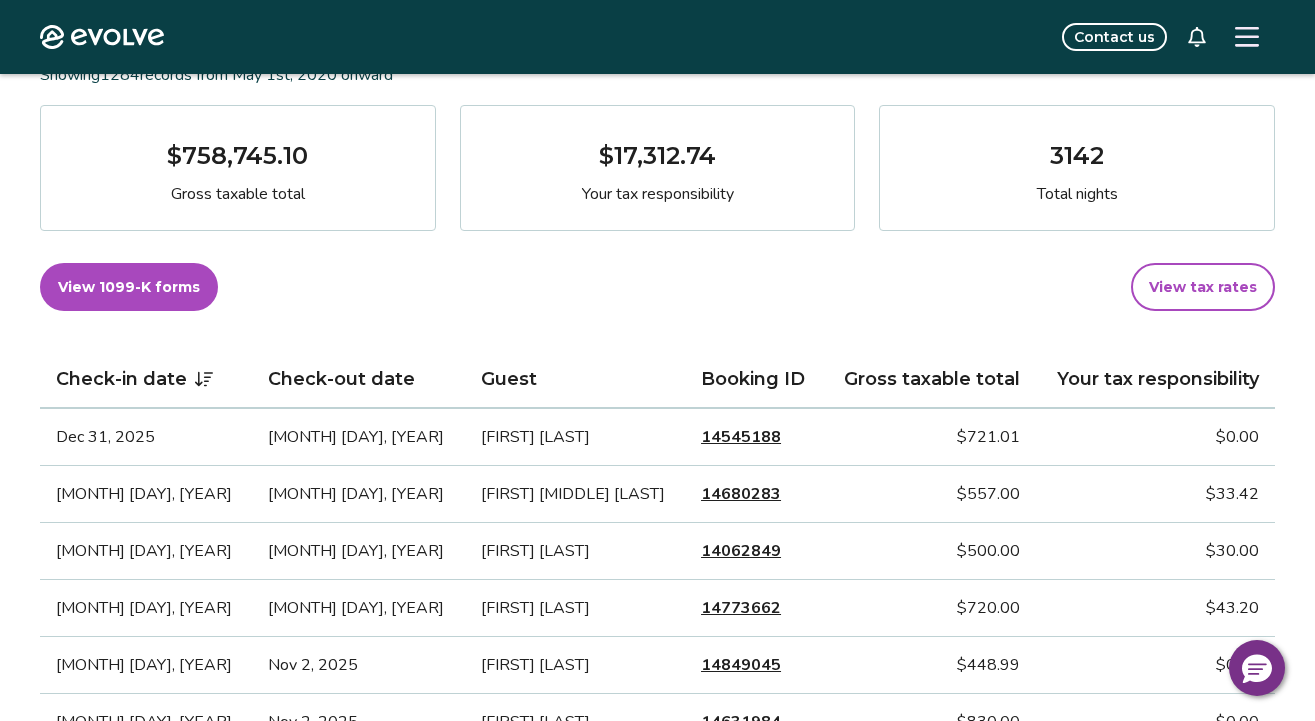 scroll, scrollTop: 294, scrollLeft: 0, axis: vertical 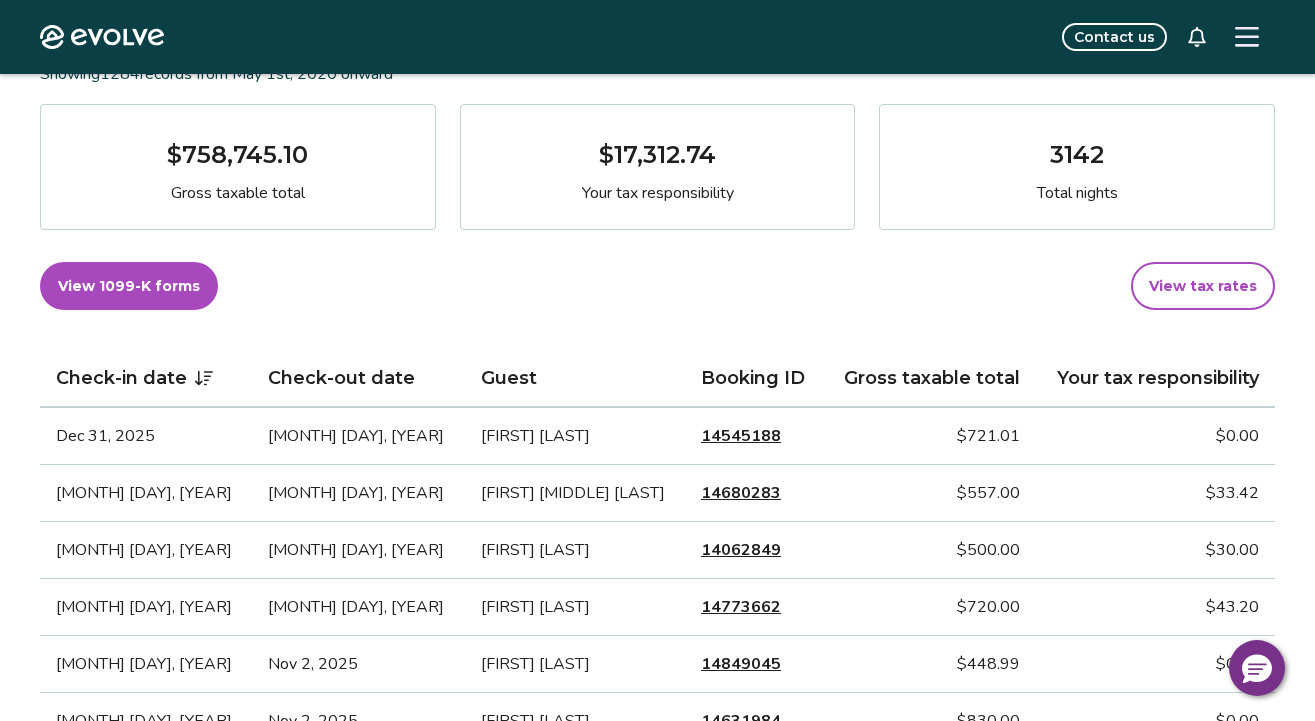 click 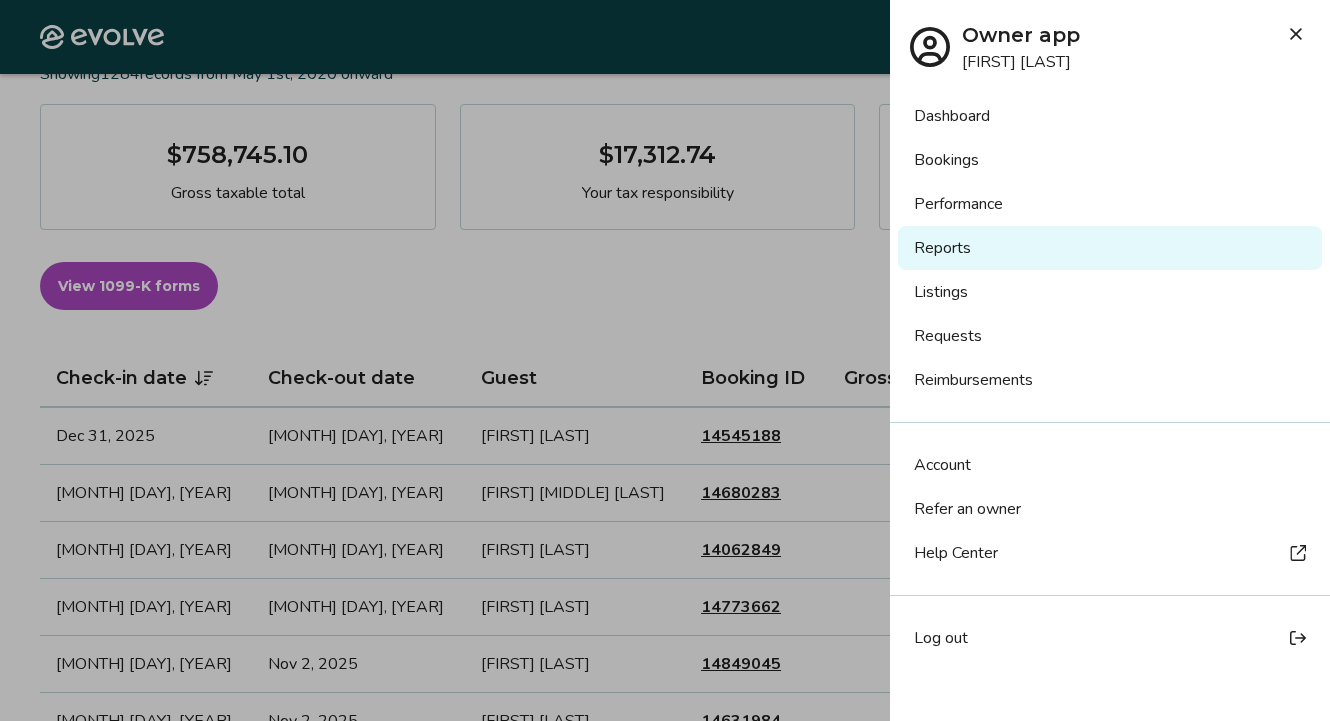 click at bounding box center [665, 360] 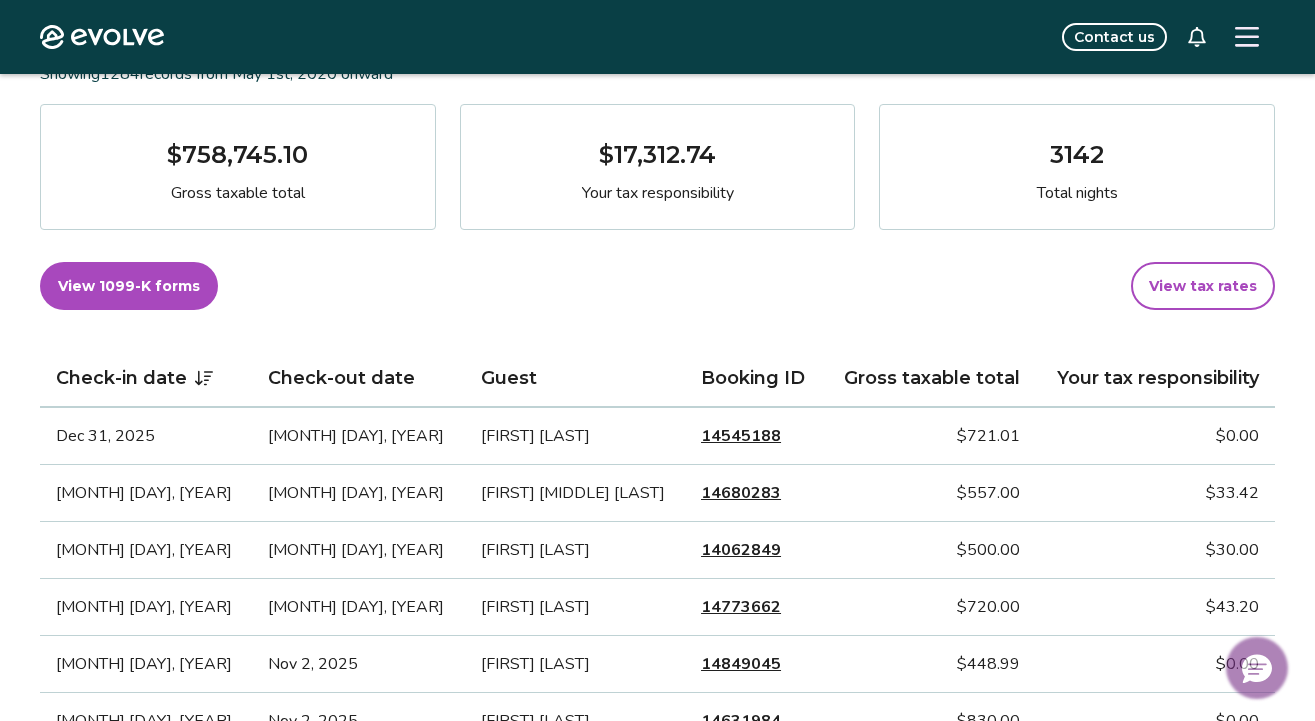 click 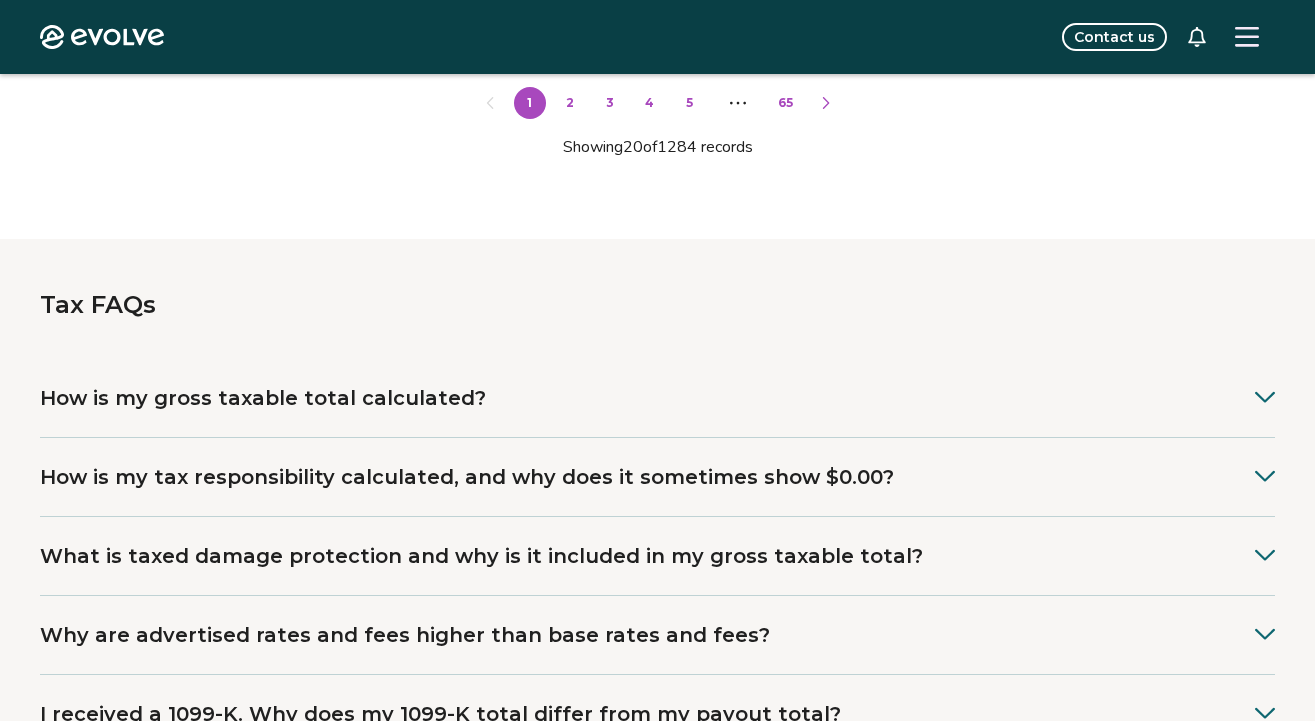 scroll, scrollTop: 1794, scrollLeft: 0, axis: vertical 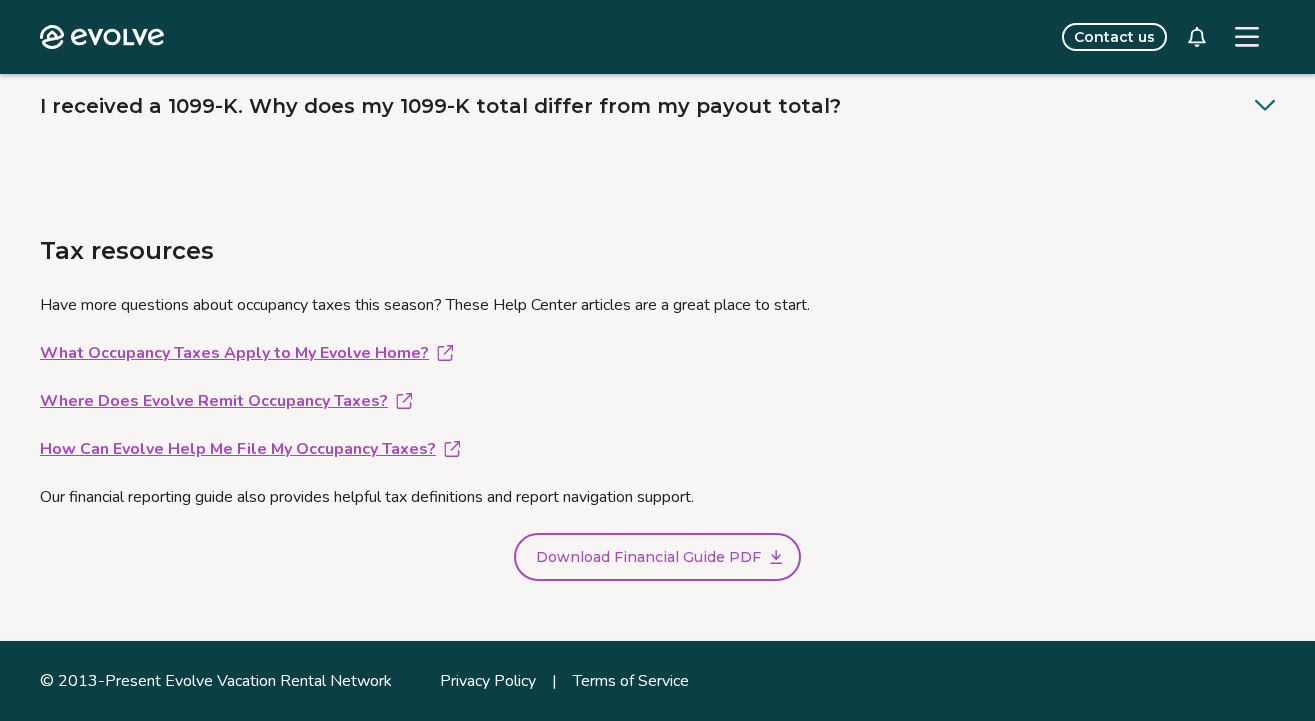 click 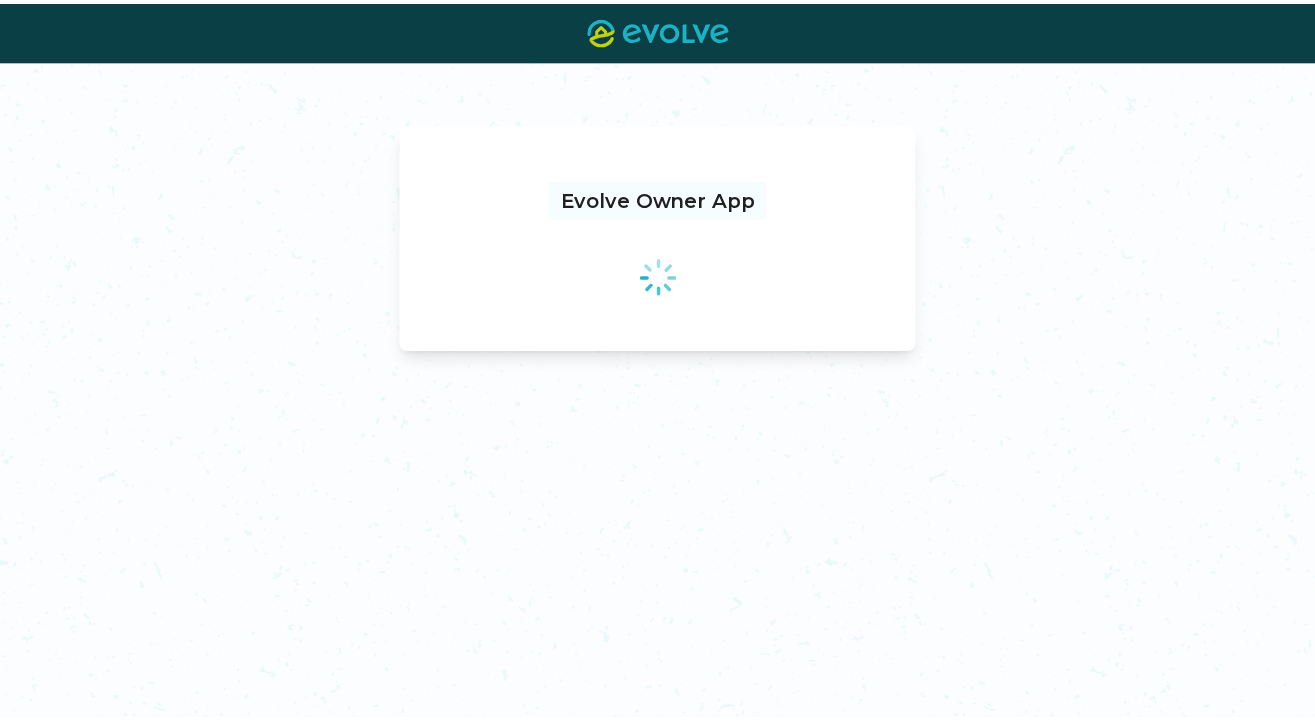 scroll, scrollTop: 0, scrollLeft: 0, axis: both 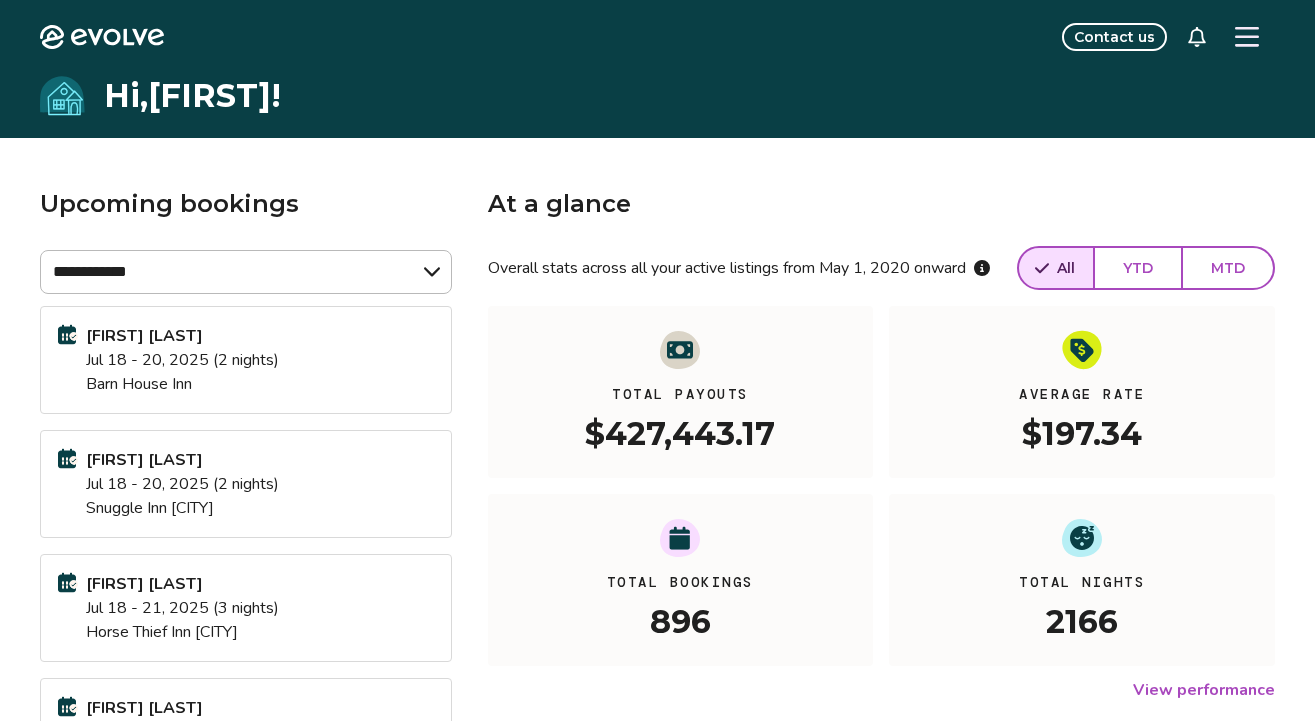 click on "MTD" at bounding box center [1228, 268] 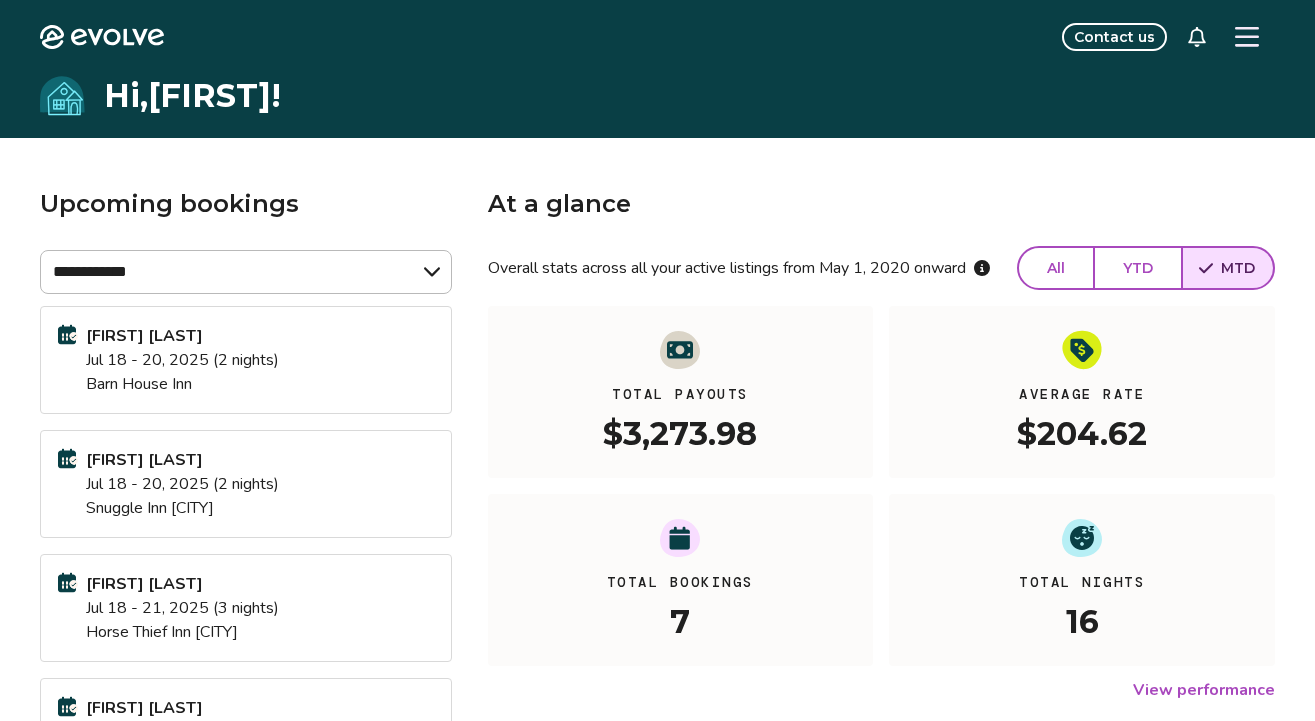 click on "YTD" at bounding box center [1138, 268] 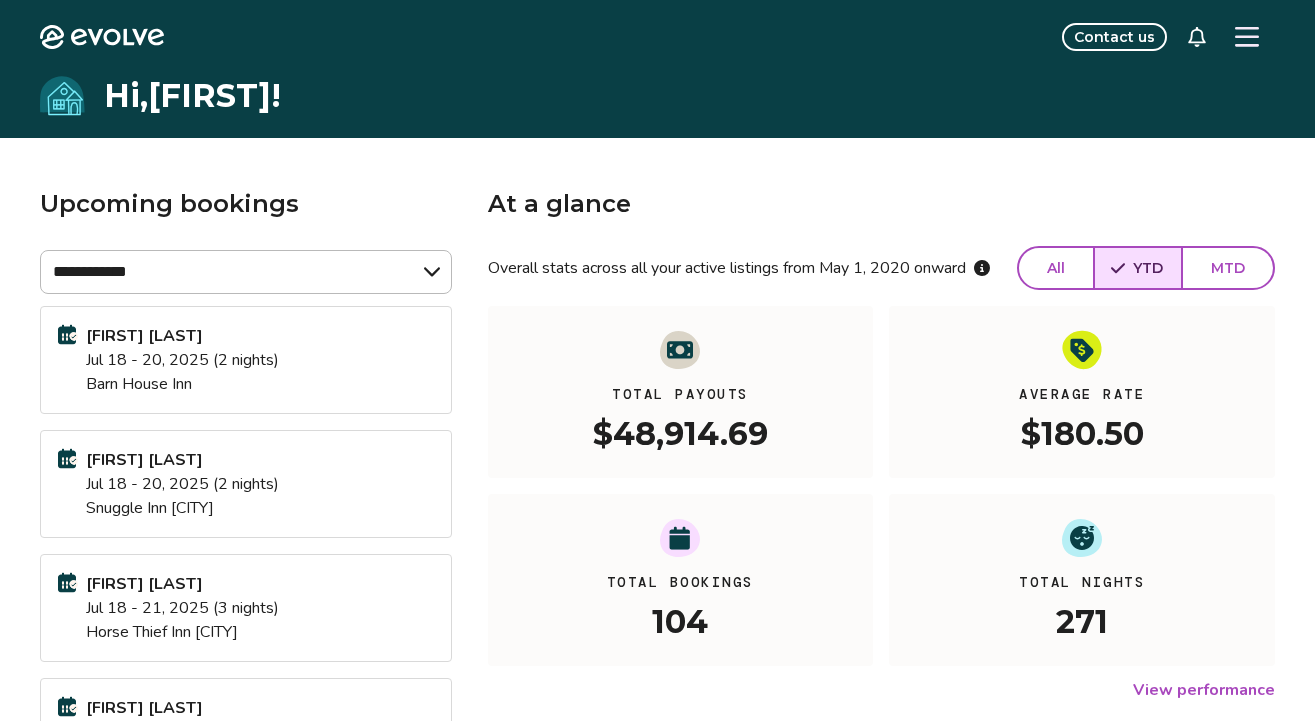 click 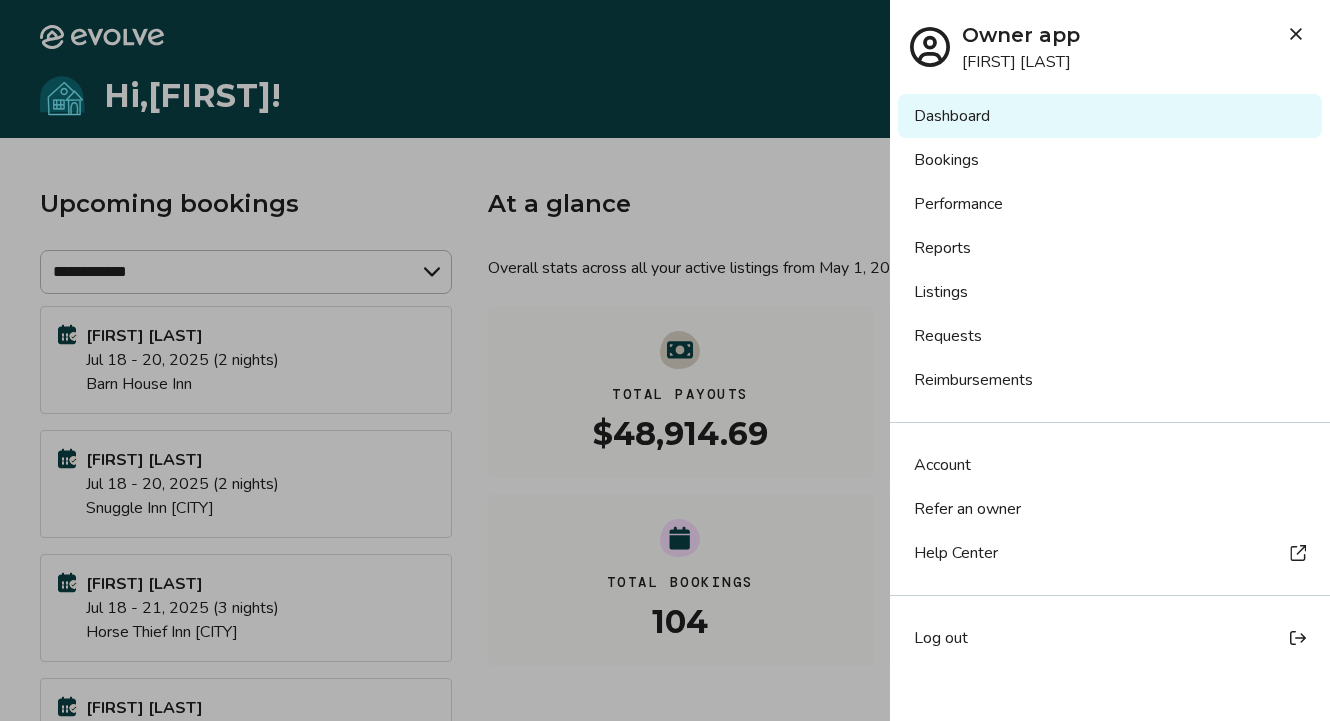 click on "Reports" at bounding box center [1110, 248] 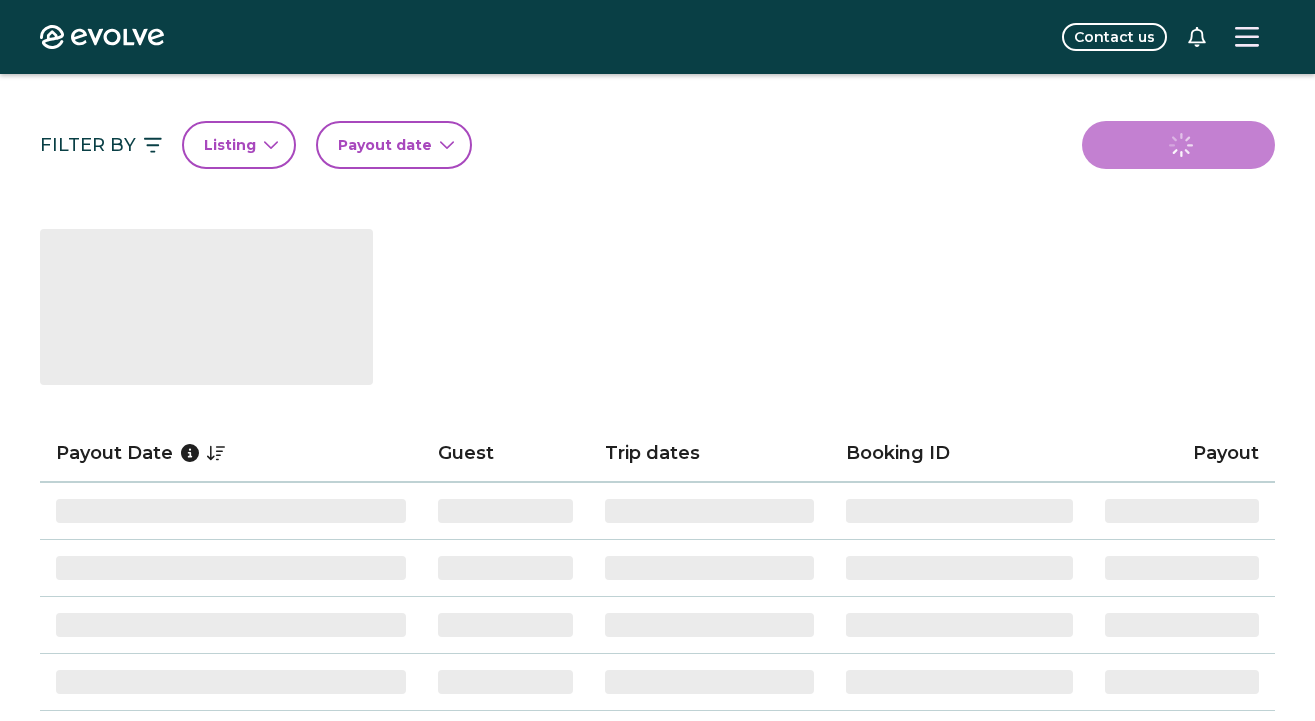scroll, scrollTop: 198, scrollLeft: 0, axis: vertical 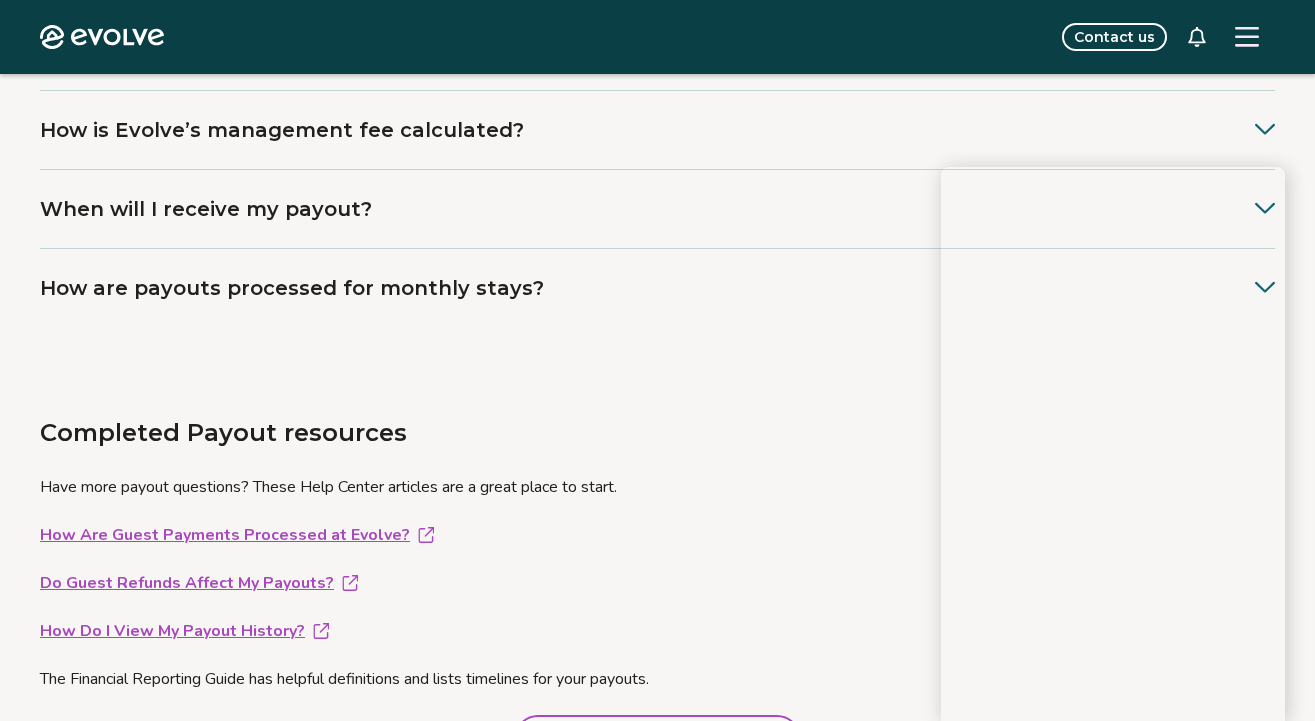 click on "Have more payout questions? These Help Center articles are a great place to start." at bounding box center (657, 487) 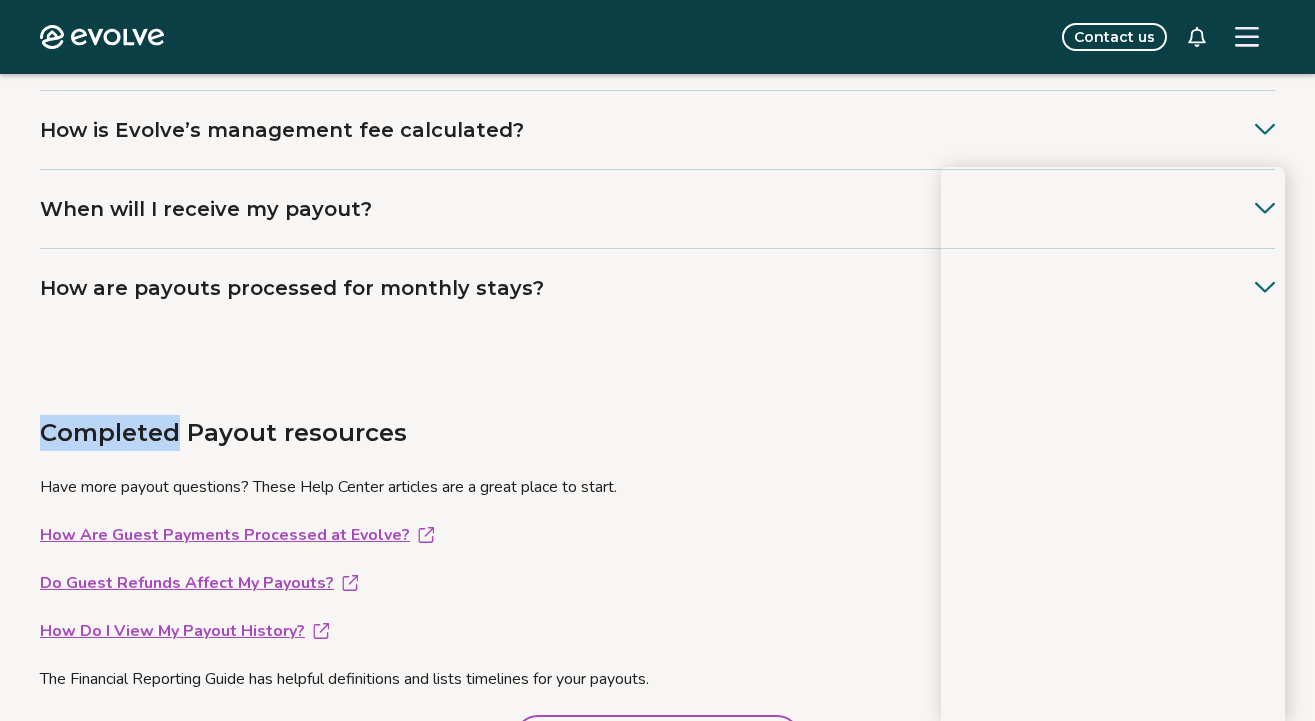 drag, startPoint x: 1301, startPoint y: 369, endPoint x: 1287, endPoint y: 369, distance: 14 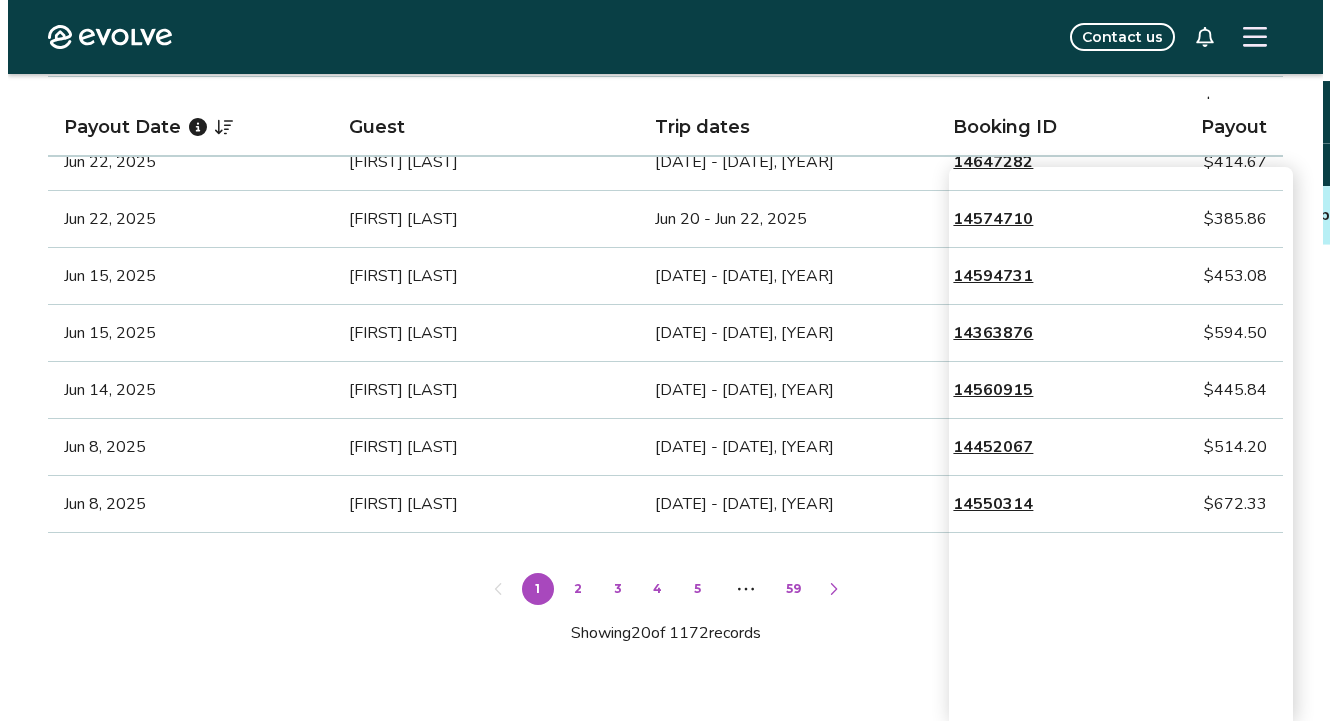 scroll, scrollTop: 1276, scrollLeft: 0, axis: vertical 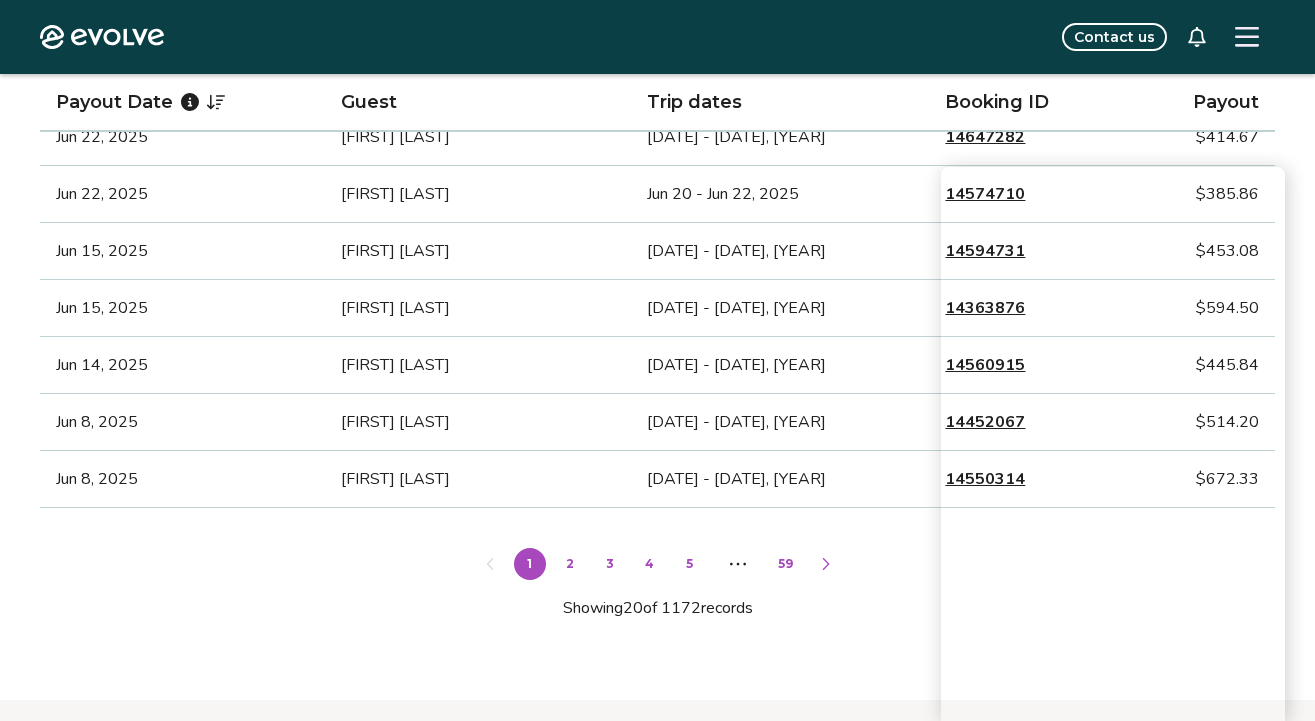 click on "Filter By  Listing Channel Payout date Download   report Showing  1172  payouts   from May 1st, 2020 onward Completed $635,496.92 Total payout Payout Date Guest Trip dates Booking ID Payout Jul 12, 2025 Jared Mancuso Jul 10 - Jul 12, 2025 14767370 $362.03 Jul 12, 2025 Zack Key Jul 10 - Jul 13, 2025 14551933 $700.15 Jul 8, 2025 Amy Ellwood Jul 6 - Jul 8, 2025 14806599 $504.59 Jul 7, 2025 Dede Reynolds Jul 5 - Jul 8, 2025 14816691 $462.69 Jul 7, 2025 Hector Navarro Jul 5 - Jul 7, 2025 14794095 $396.34 Jul 5, 2025 Duy Hai (Tommy) Ngo Jul 3 - Jul 5, 2025 14748457 $340.80 Jul 5, 2025 Jeremiah Davis Jul 3 - Jul 5, 2025 14729478 $507.38 Jul 1, 2025 Merry Carrell Jun 29 - Jul 5, 2025 14694502 $1,020.79 Jun 29, 2025 Lela Goucher Jun 27 - Jun 29, 2025 14700168 $358.47 Jun 29, 2025 Trent Ohnheiser Jun 27 - Jun 29, 2025 14582076 $450.24 Jun 25, 2025 Louis Guerrant Jun 23 - Jun 25, 2025 14479590 $448.72 Jun 24, 2025 Nicole Landreth Jun 22 - Jun 24, 2025 14618029 $384.99 Jun 22, 2025 Edmond Graves Jun 20 - Jun 23, 2025 1" at bounding box center [657, -167] 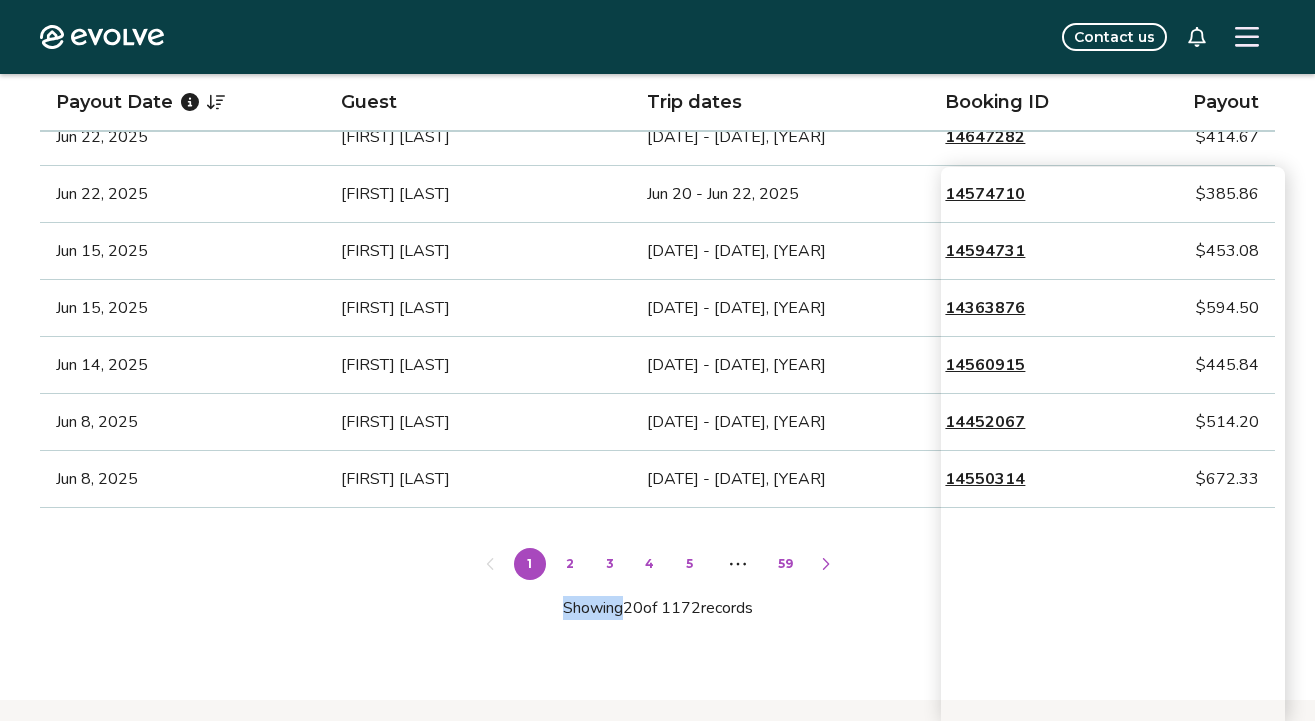 click on "Filter By  Listing Channel Payout date Download   report Showing  1172  payouts   from May 1st, 2020 onward Completed $635,496.92 Total payout Payout Date Guest Trip dates Booking ID Payout Jul 12, 2025 Jared Mancuso Jul 10 - Jul 12, 2025 14767370 $362.03 Jul 12, 2025 Zack Key Jul 10 - Jul 13, 2025 14551933 $700.15 Jul 8, 2025 Amy Ellwood Jul 6 - Jul 8, 2025 14806599 $504.59 Jul 7, 2025 Dede Reynolds Jul 5 - Jul 8, 2025 14816691 $462.69 Jul 7, 2025 Hector Navarro Jul 5 - Jul 7, 2025 14794095 $396.34 Jul 5, 2025 Duy Hai (Tommy) Ngo Jul 3 - Jul 5, 2025 14748457 $340.80 Jul 5, 2025 Jeremiah Davis Jul 3 - Jul 5, 2025 14729478 $507.38 Jul 1, 2025 Merry Carrell Jun 29 - Jul 5, 2025 14694502 $1,020.79 Jun 29, 2025 Lela Goucher Jun 27 - Jun 29, 2025 14700168 $358.47 Jun 29, 2025 Trent Ohnheiser Jun 27 - Jun 29, 2025 14582076 $450.24 Jun 25, 2025 Louis Guerrant Jun 23 - Jun 25, 2025 14479590 $448.72 Jun 24, 2025 Nicole Landreth Jun 22 - Jun 24, 2025 14618029 $384.99 Jun 22, 2025 Edmond Graves Jun 20 - Jun 23, 2025 1" at bounding box center [657, -167] 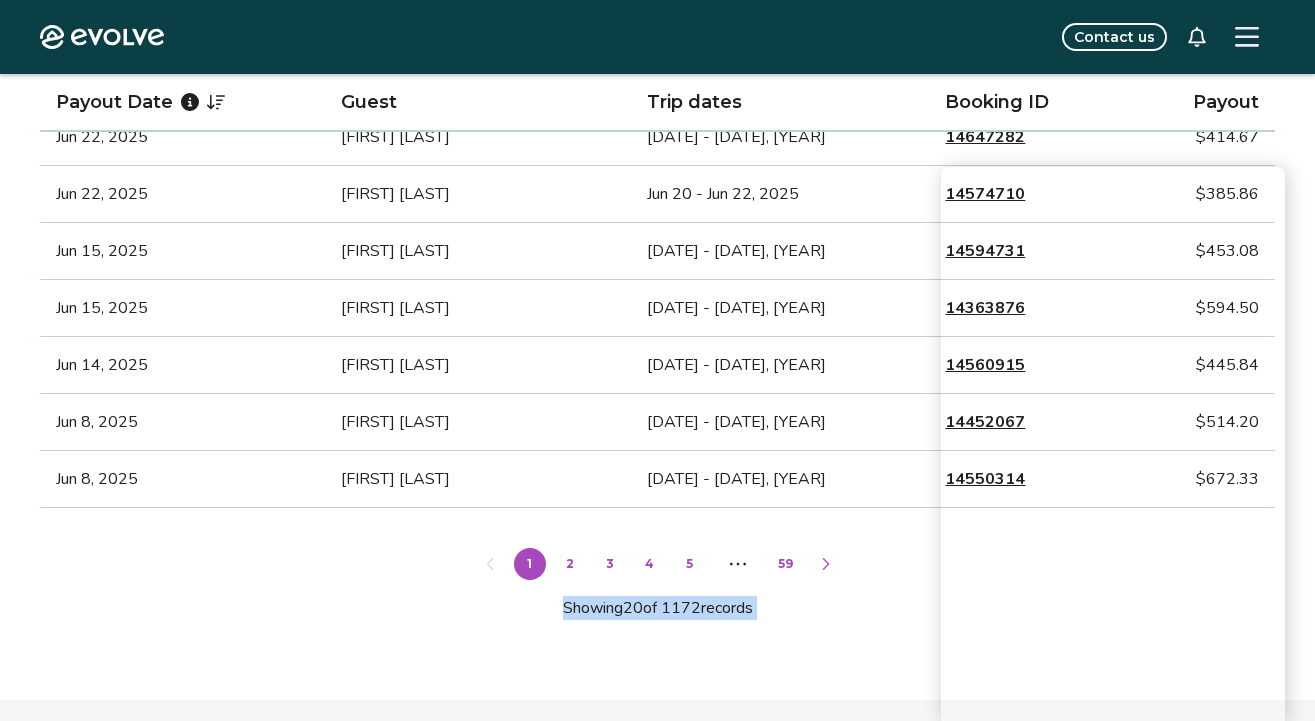 click on "Filter By  Listing Channel Payout date Download   report Showing  1172  payouts   from May 1st, 2020 onward Completed $635,496.92 Total payout Payout Date Guest Trip dates Booking ID Payout Jul 12, 2025 Jared Mancuso Jul 10 - Jul 12, 2025 14767370 $362.03 Jul 12, 2025 Zack Key Jul 10 - Jul 13, 2025 14551933 $700.15 Jul 8, 2025 Amy Ellwood Jul 6 - Jul 8, 2025 14806599 $504.59 Jul 7, 2025 Dede Reynolds Jul 5 - Jul 8, 2025 14816691 $462.69 Jul 7, 2025 Hector Navarro Jul 5 - Jul 7, 2025 14794095 $396.34 Jul 5, 2025 Duy Hai (Tommy) Ngo Jul 3 - Jul 5, 2025 14748457 $340.80 Jul 5, 2025 Jeremiah Davis Jul 3 - Jul 5, 2025 14729478 $507.38 Jul 1, 2025 Merry Carrell Jun 29 - Jul 5, 2025 14694502 $1,020.79 Jun 29, 2025 Lela Goucher Jun 27 - Jun 29, 2025 14700168 $358.47 Jun 29, 2025 Trent Ohnheiser Jun 27 - Jun 29, 2025 14582076 $450.24 Jun 25, 2025 Louis Guerrant Jun 23 - Jun 25, 2025 14479590 $448.72 Jun 24, 2025 Nicole Landreth Jun 22 - Jun 24, 2025 14618029 $384.99 Jun 22, 2025 Edmond Graves Jun 20 - Jun 23, 2025 1" at bounding box center [657, -167] 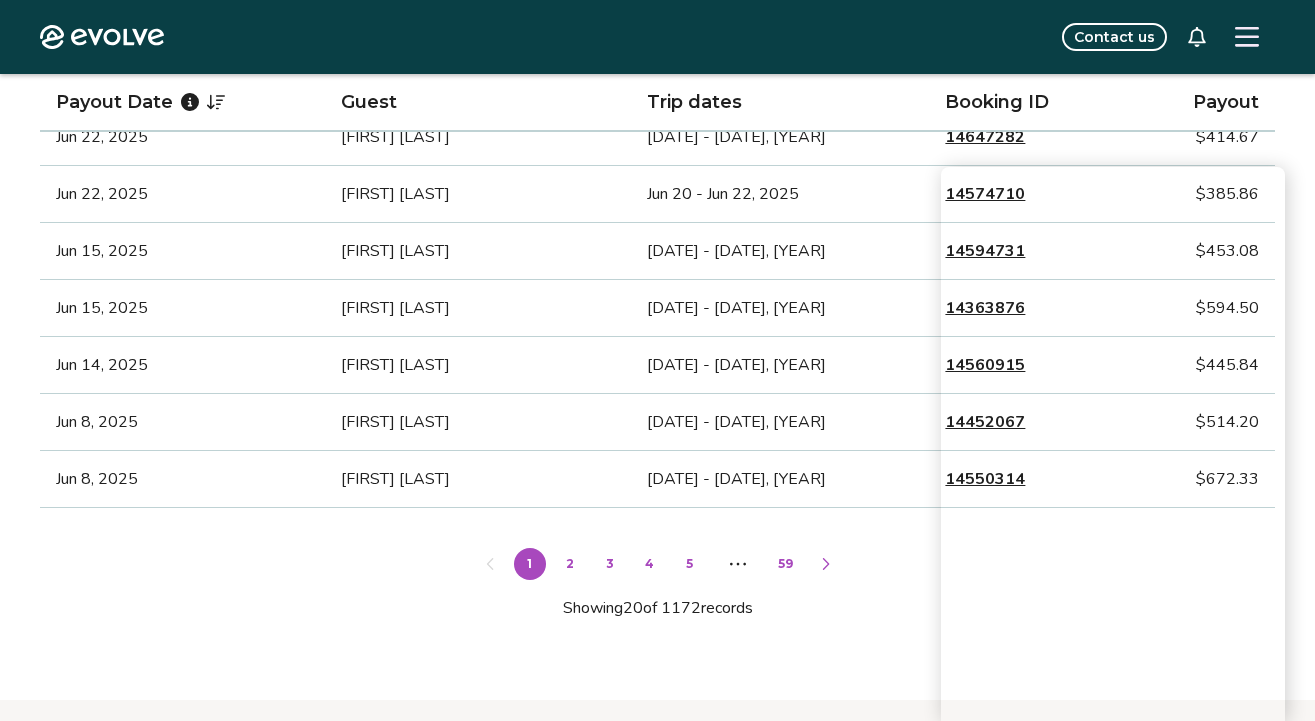 click on "[MONTH] [DAY] - [MONTH] [DAY], [YEAR]" at bounding box center (780, 251) 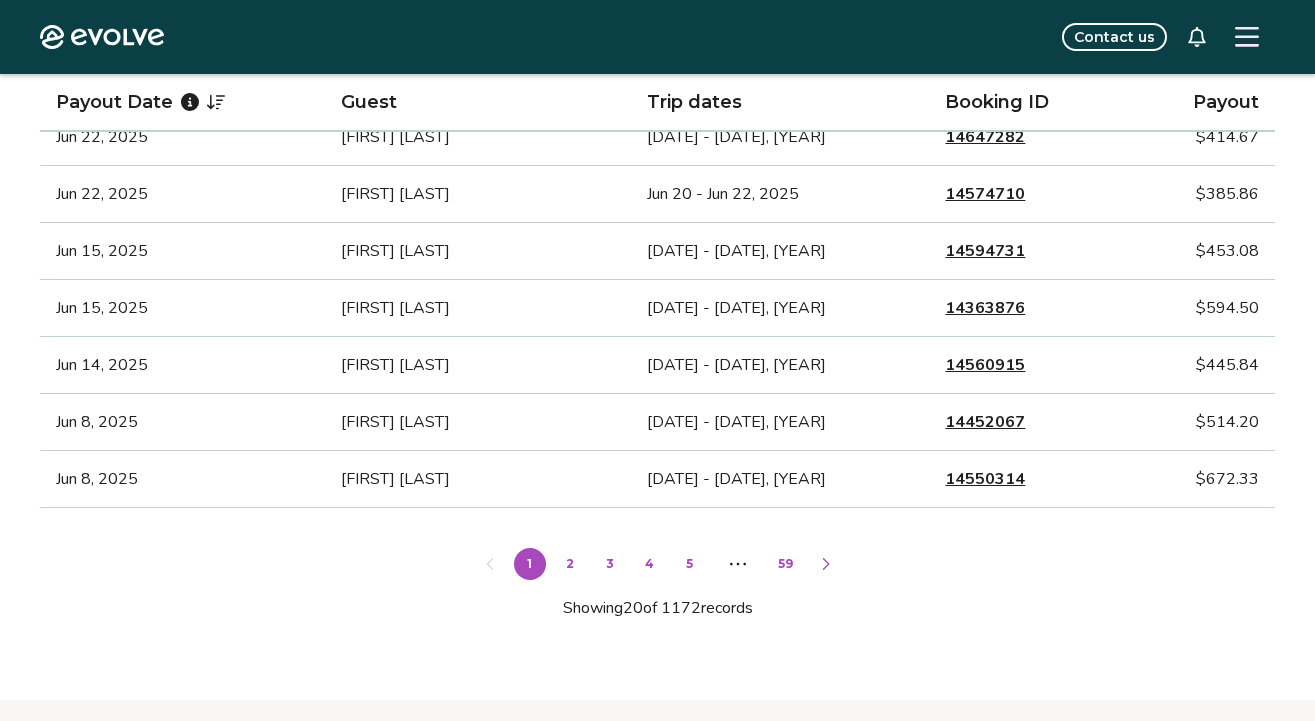 click 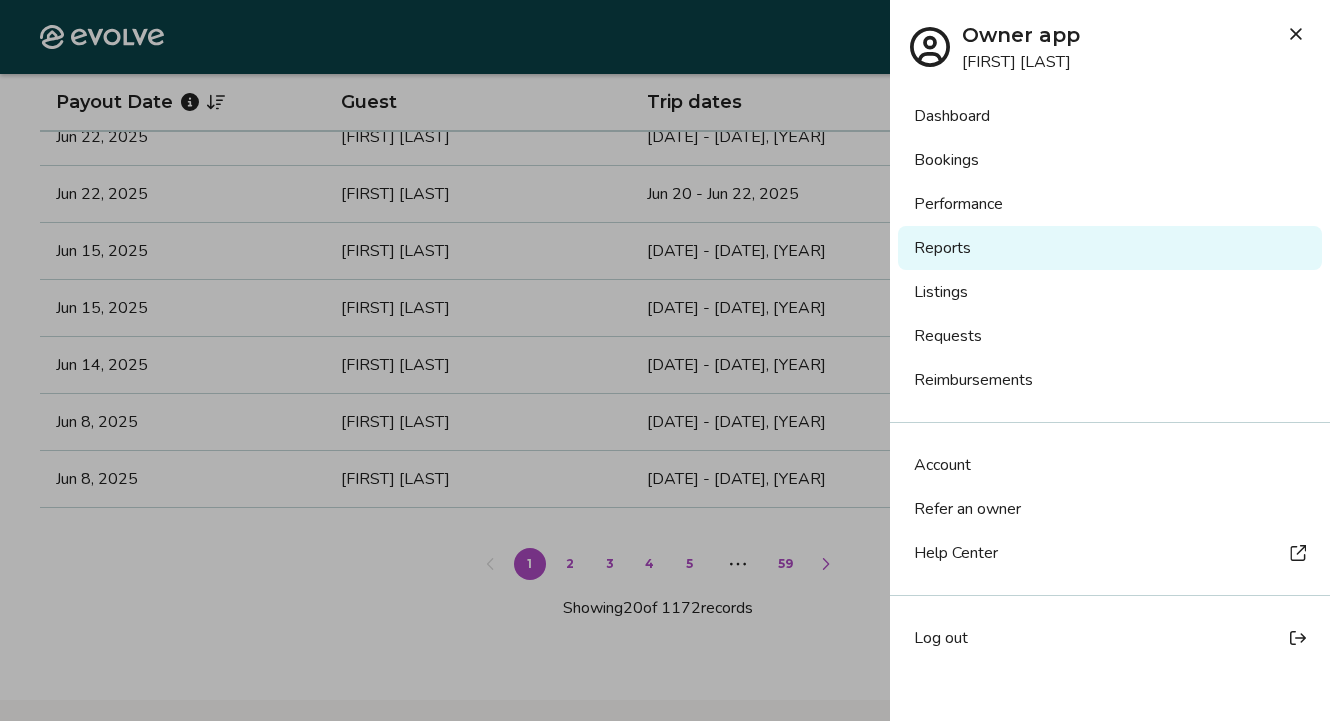 click on "Reports" at bounding box center [1110, 248] 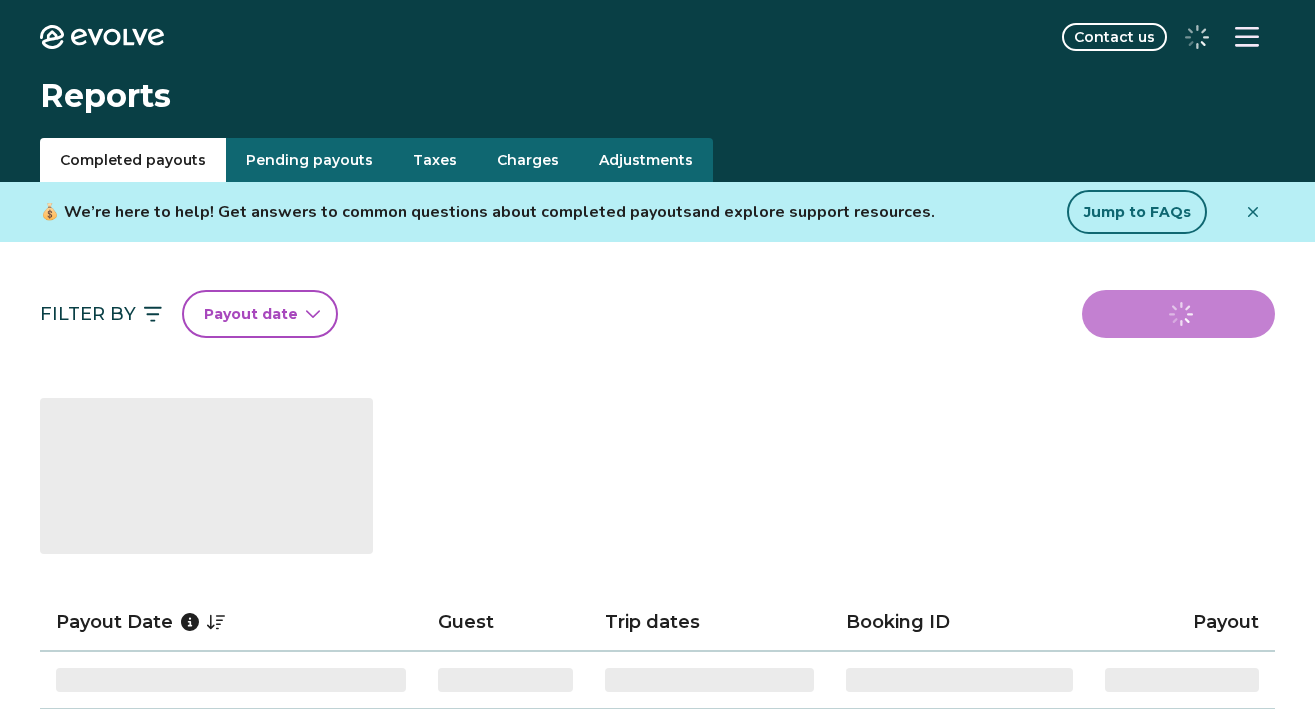 scroll, scrollTop: 0, scrollLeft: 0, axis: both 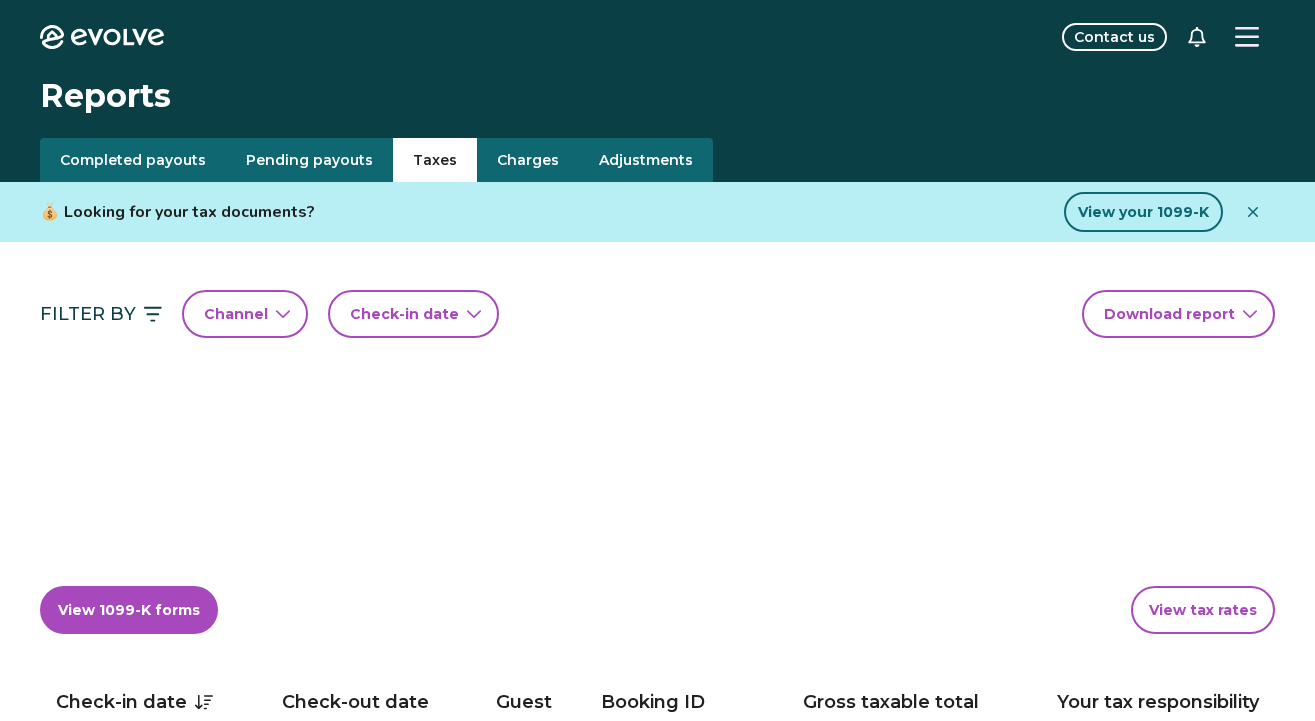click on "Taxes" at bounding box center (435, 160) 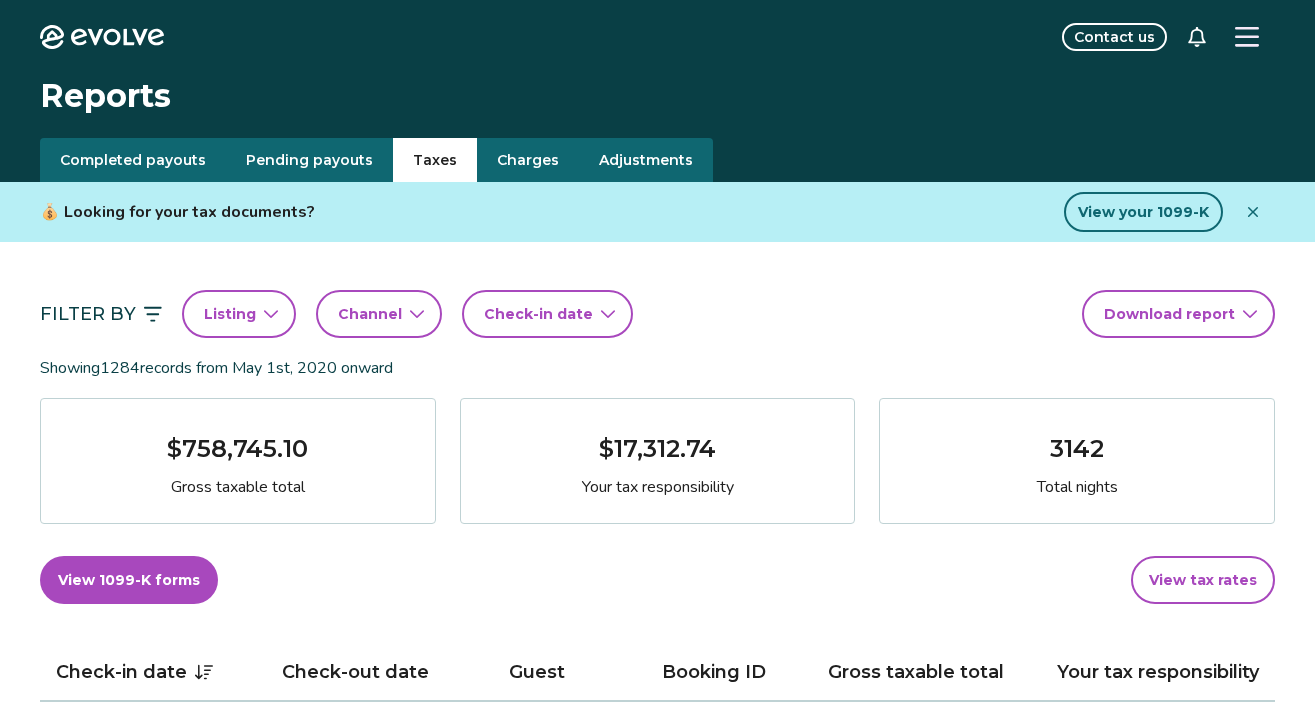 click 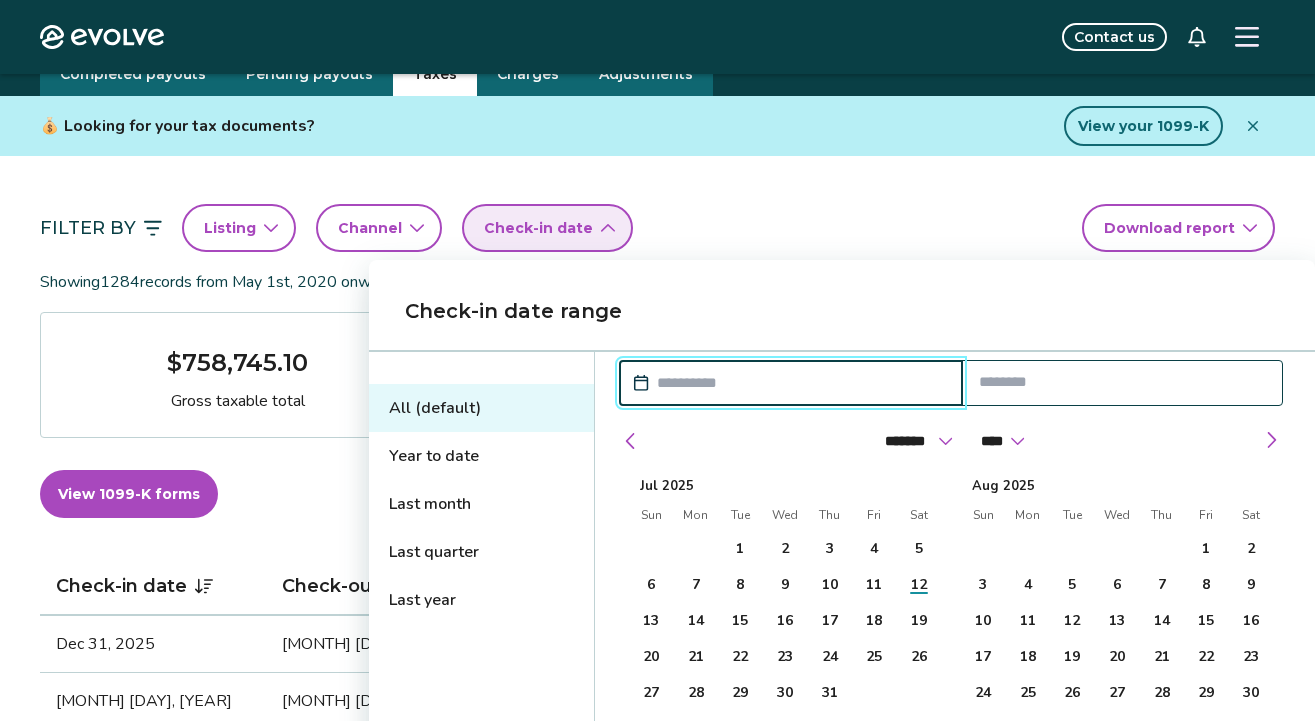 scroll, scrollTop: 95, scrollLeft: 0, axis: vertical 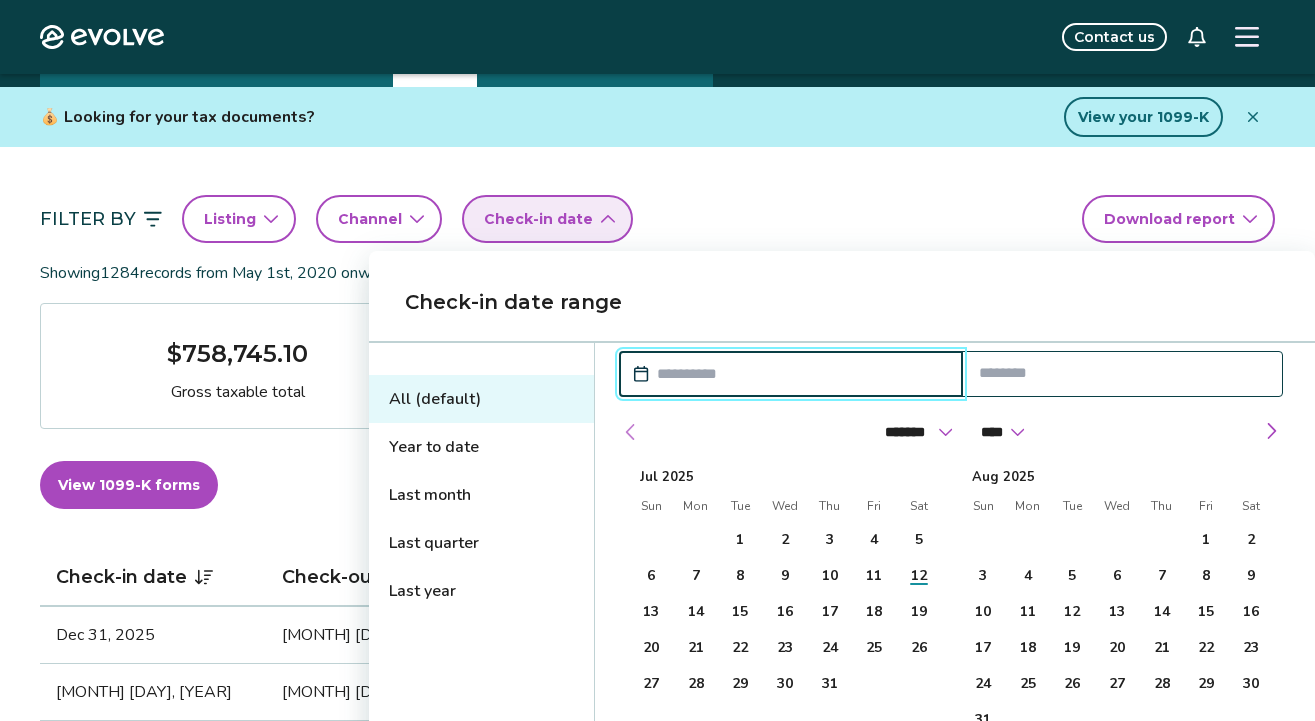 click at bounding box center [631, 432] 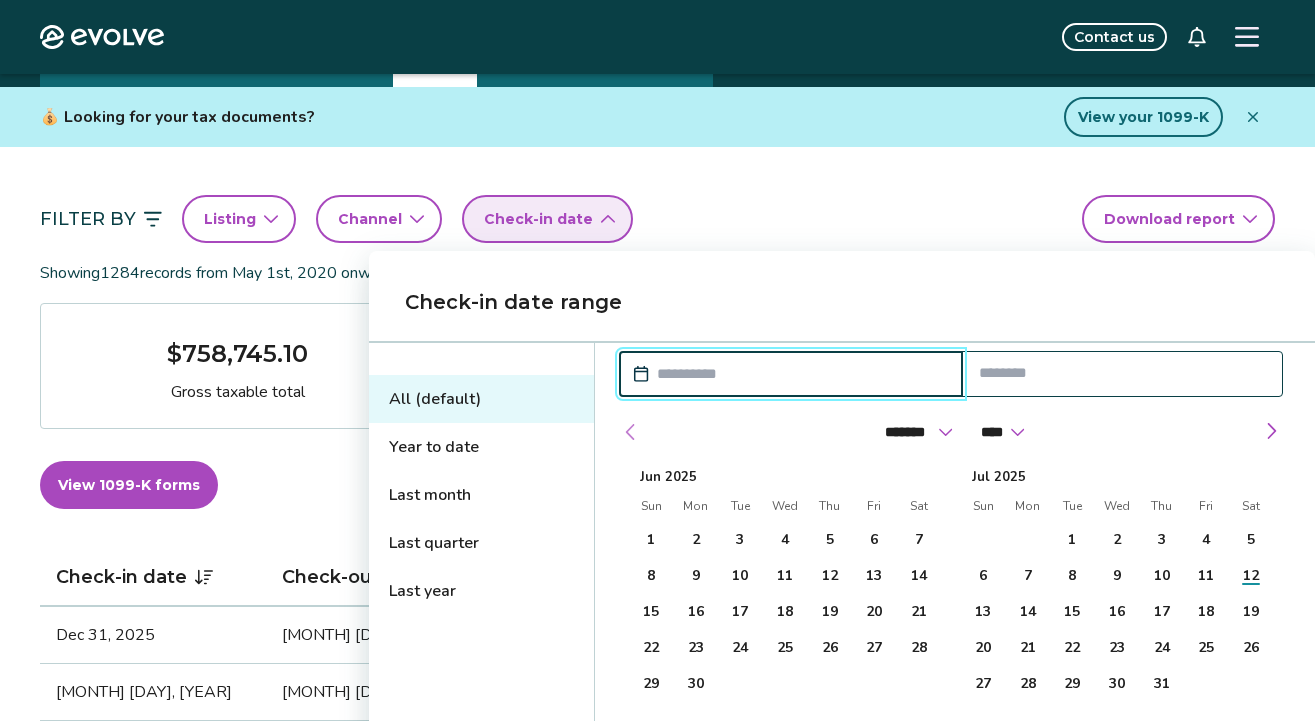 click at bounding box center [631, 432] 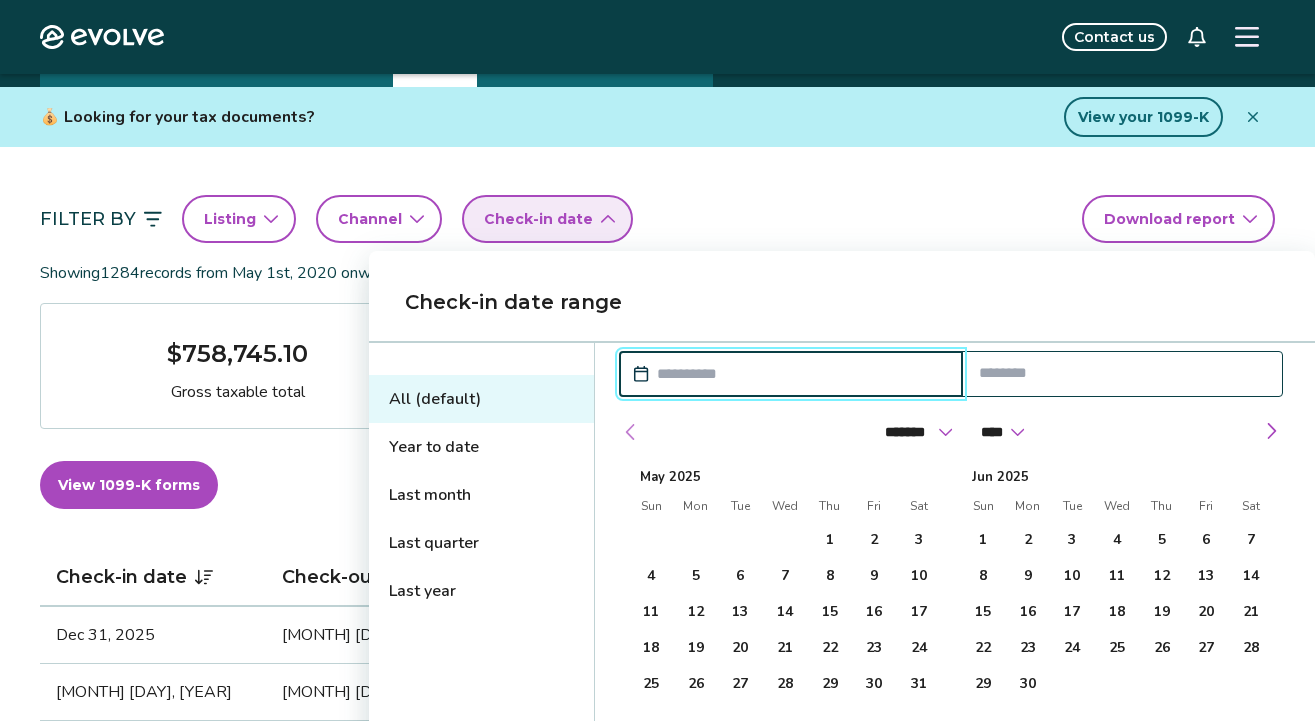 click at bounding box center (631, 432) 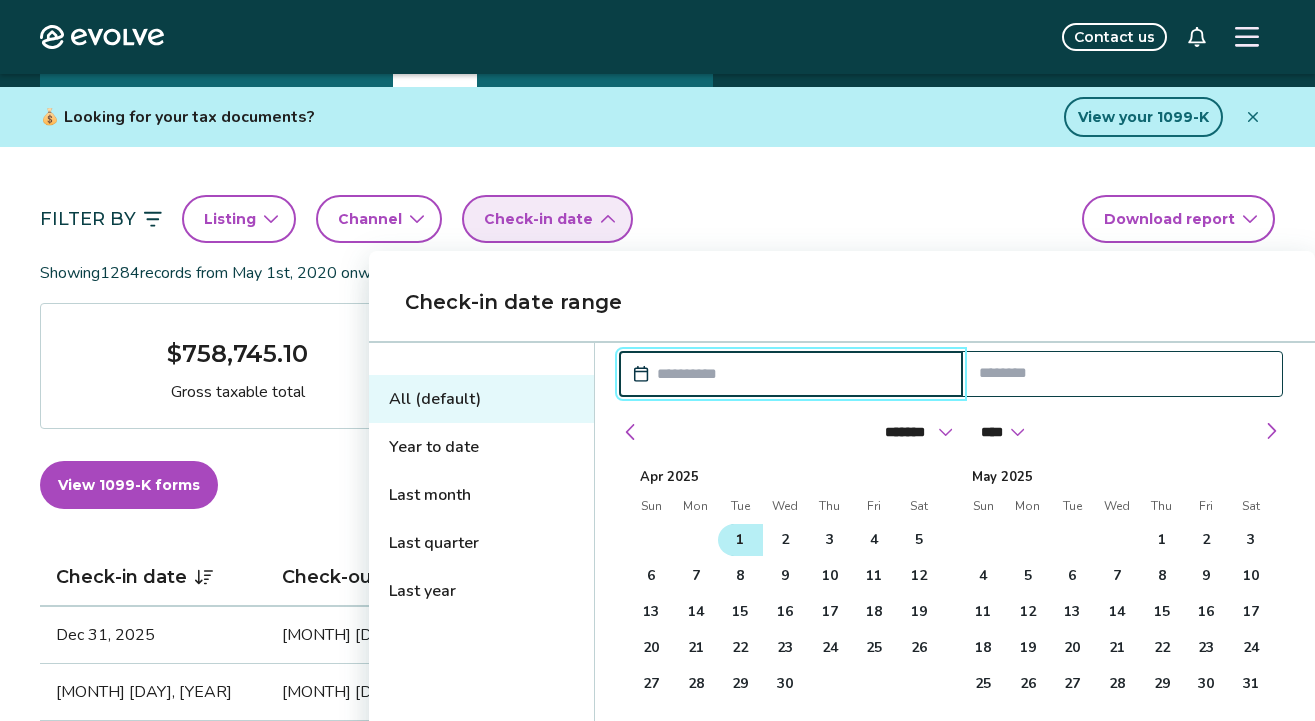 click on "1" at bounding box center (740, 540) 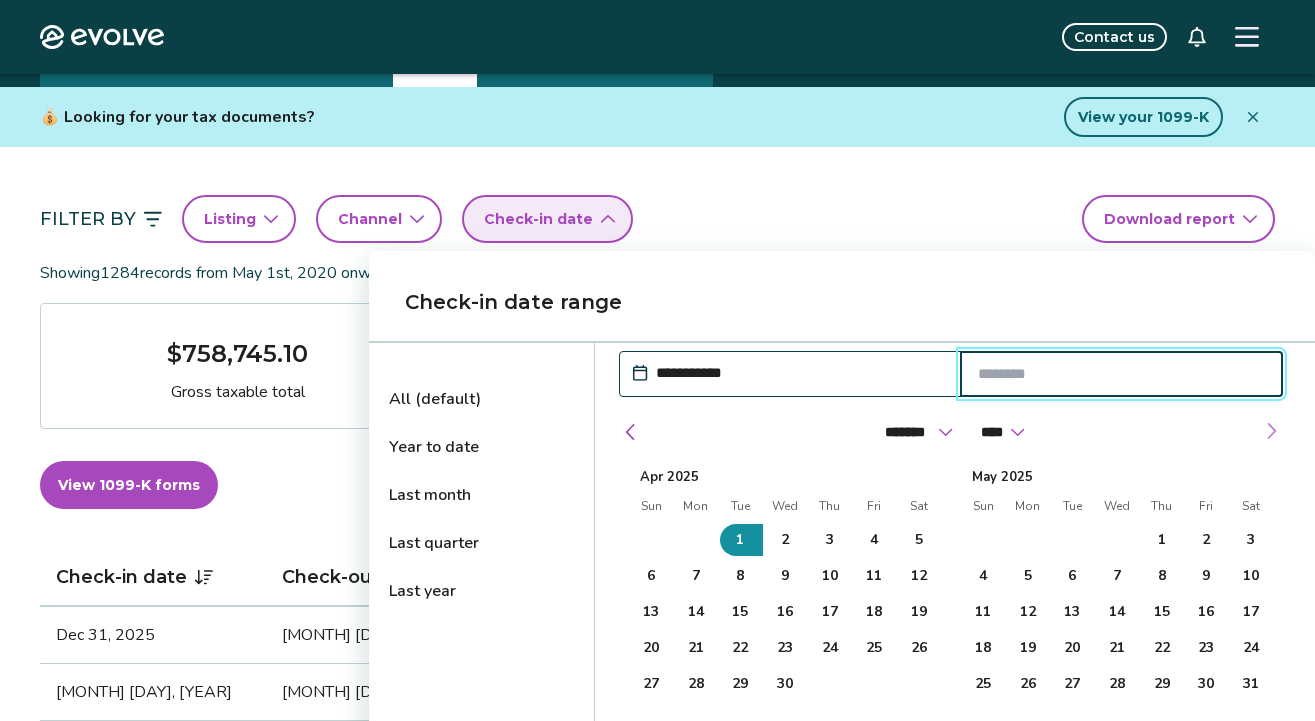 click at bounding box center [1271, 431] 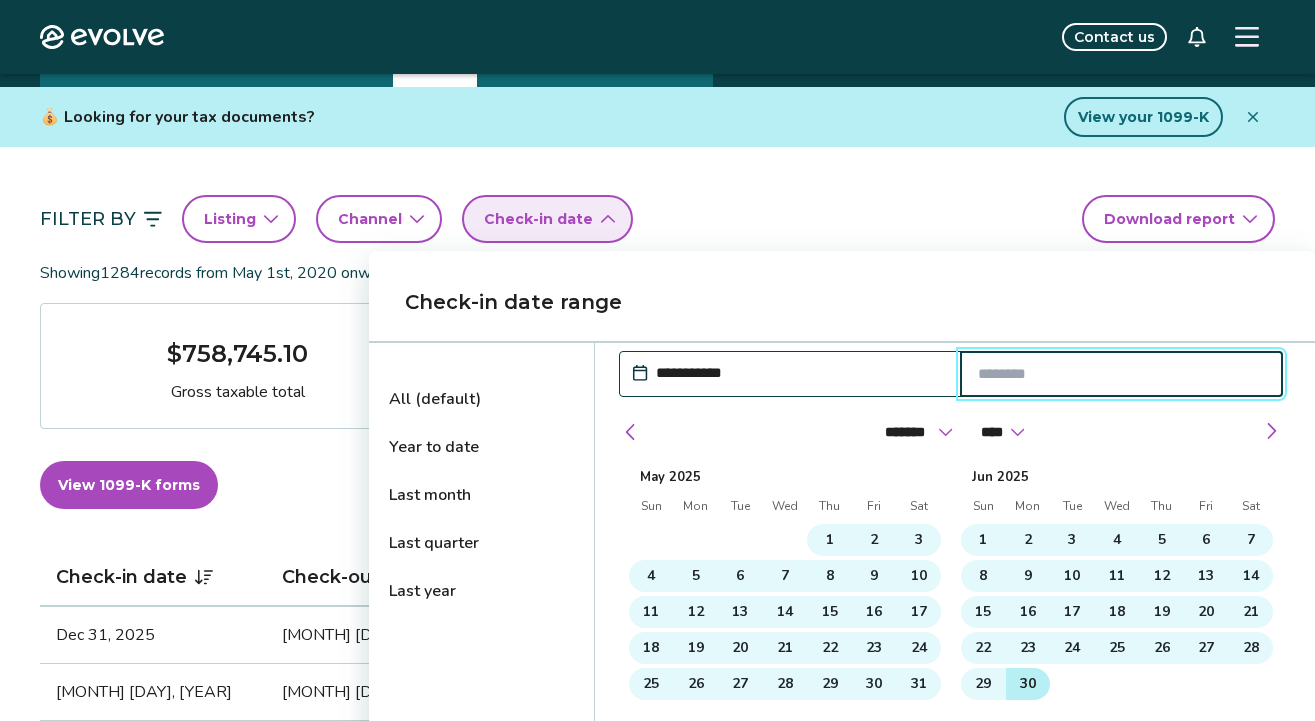 click on "30" at bounding box center (1028, 684) 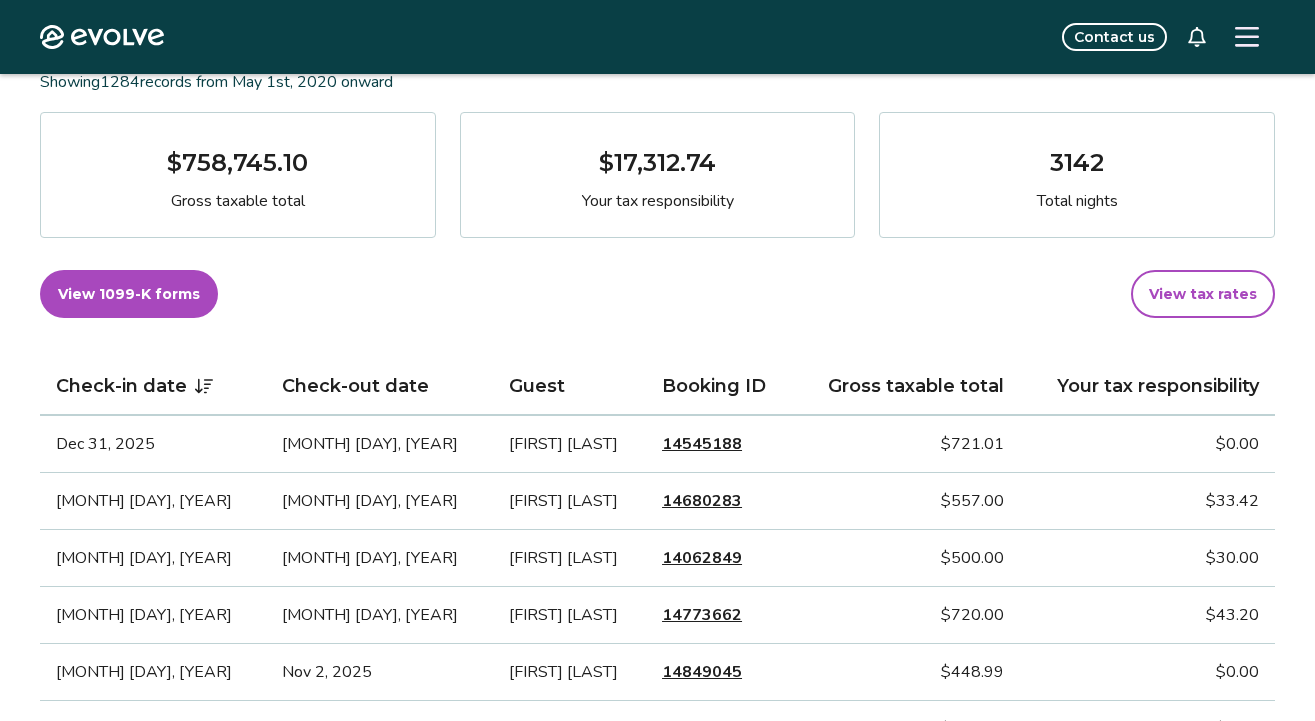 scroll, scrollTop: 299, scrollLeft: 0, axis: vertical 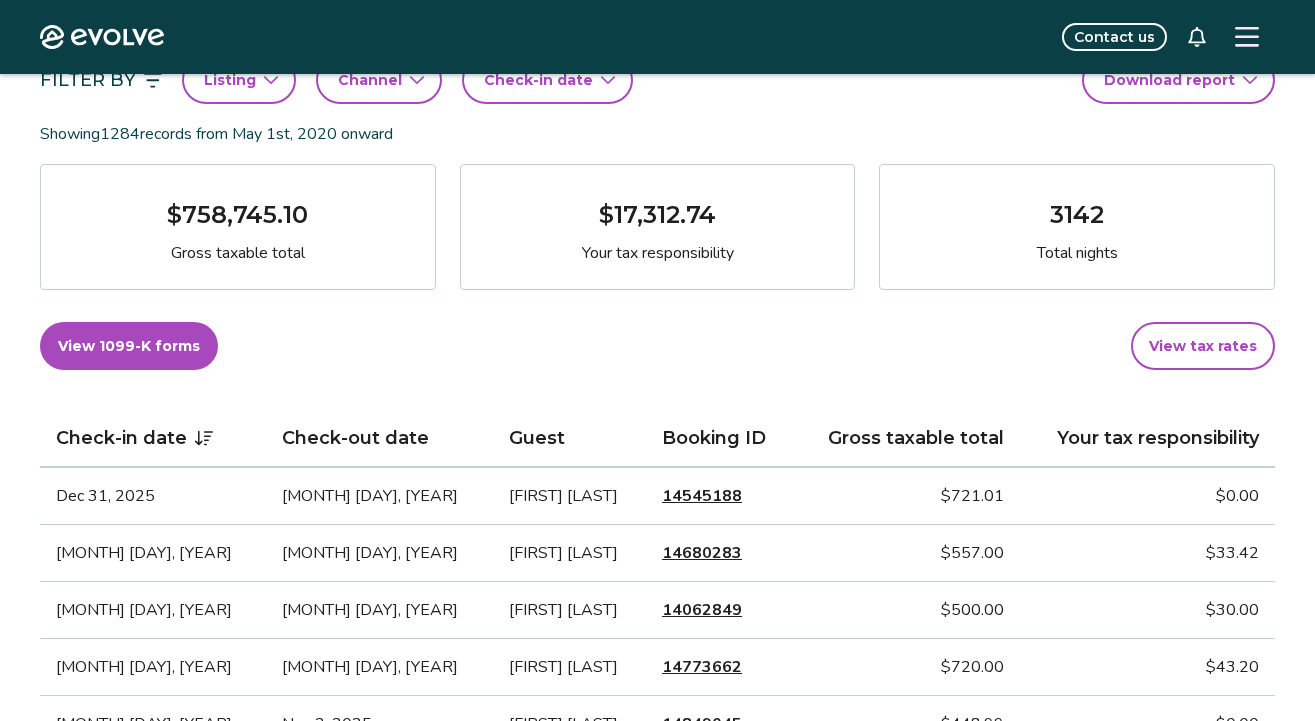 click on "Check-in date" at bounding box center (538, 80) 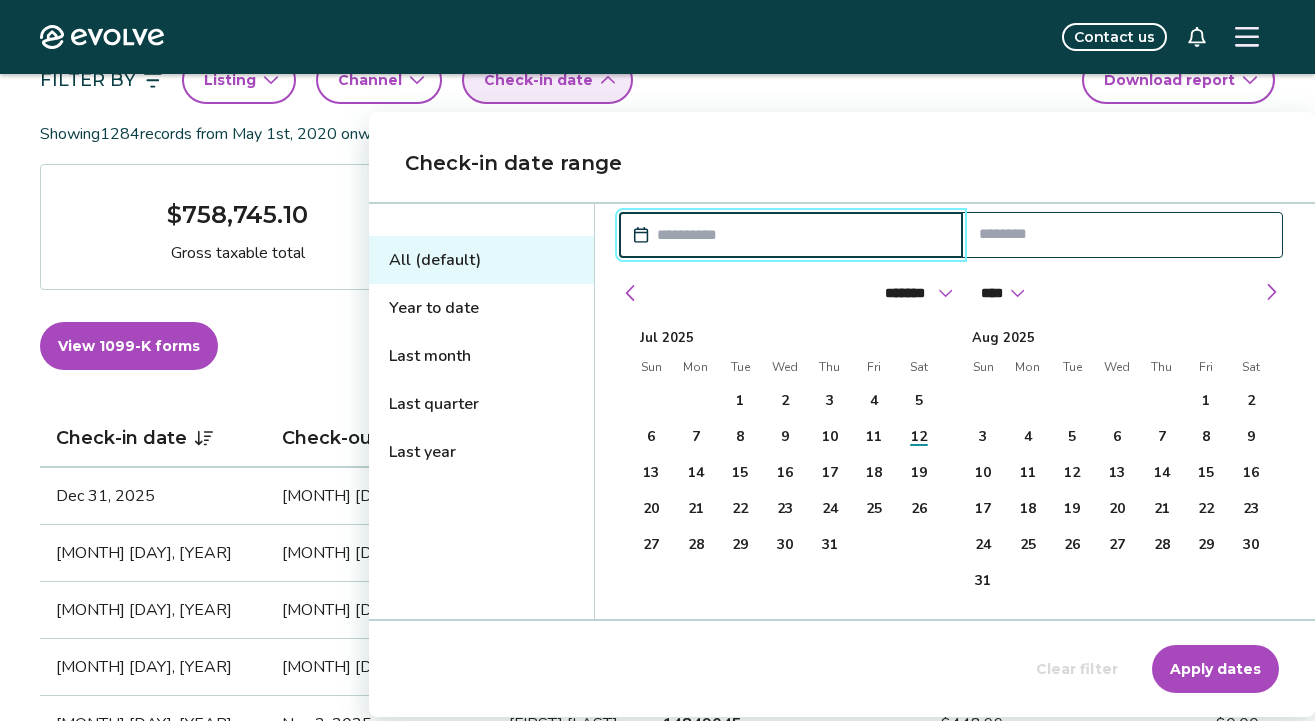 click on "All (default) Year to date Last month Last quarter Last year" at bounding box center [482, 411] 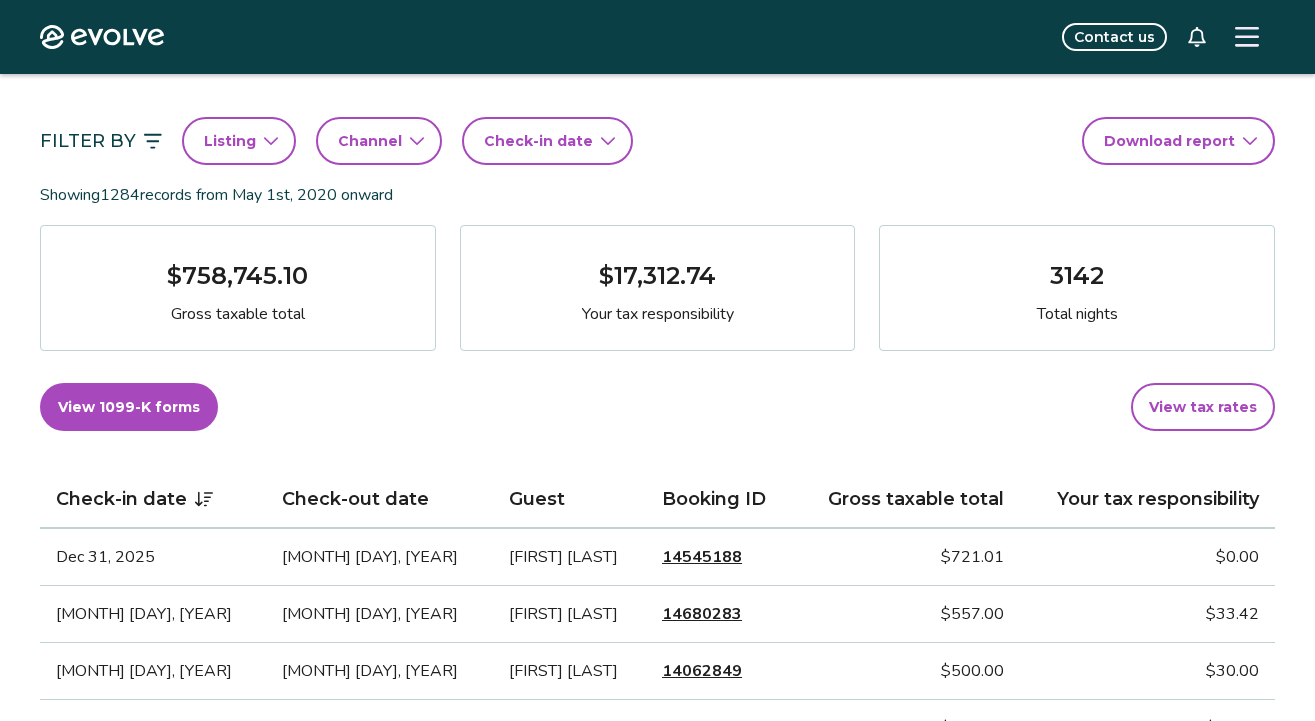 scroll, scrollTop: 178, scrollLeft: 0, axis: vertical 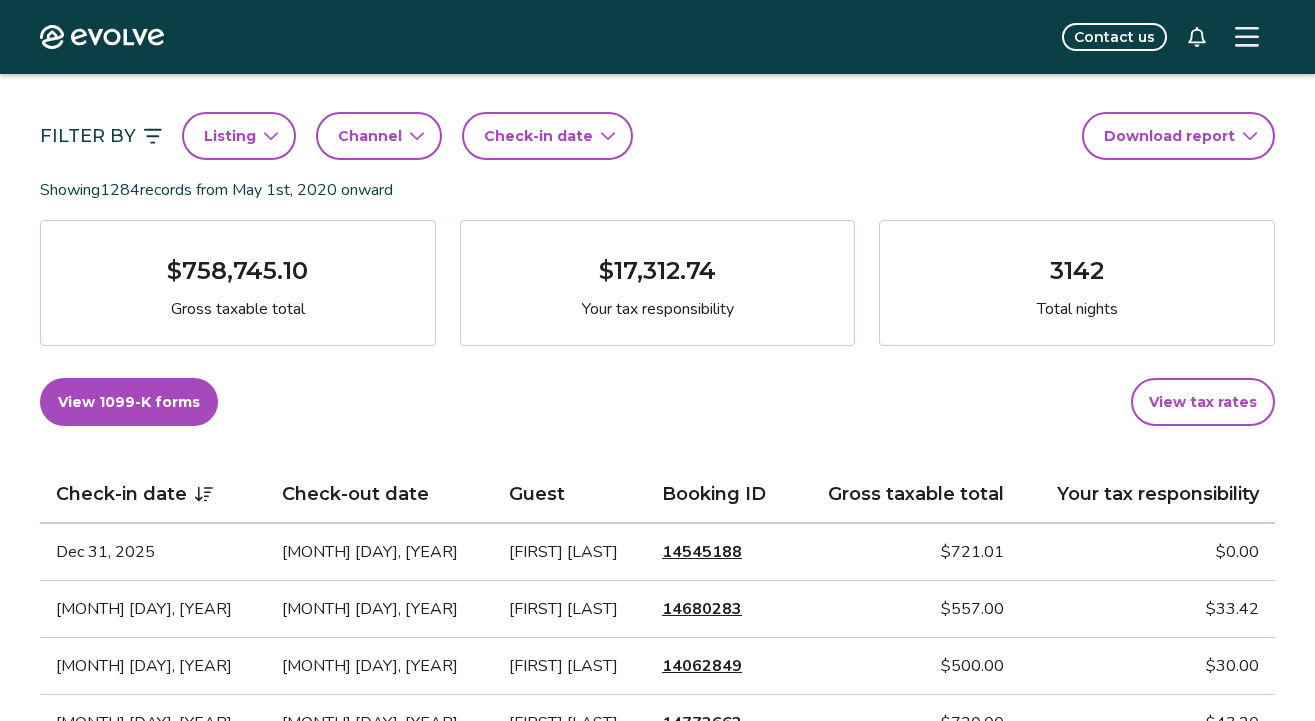 click 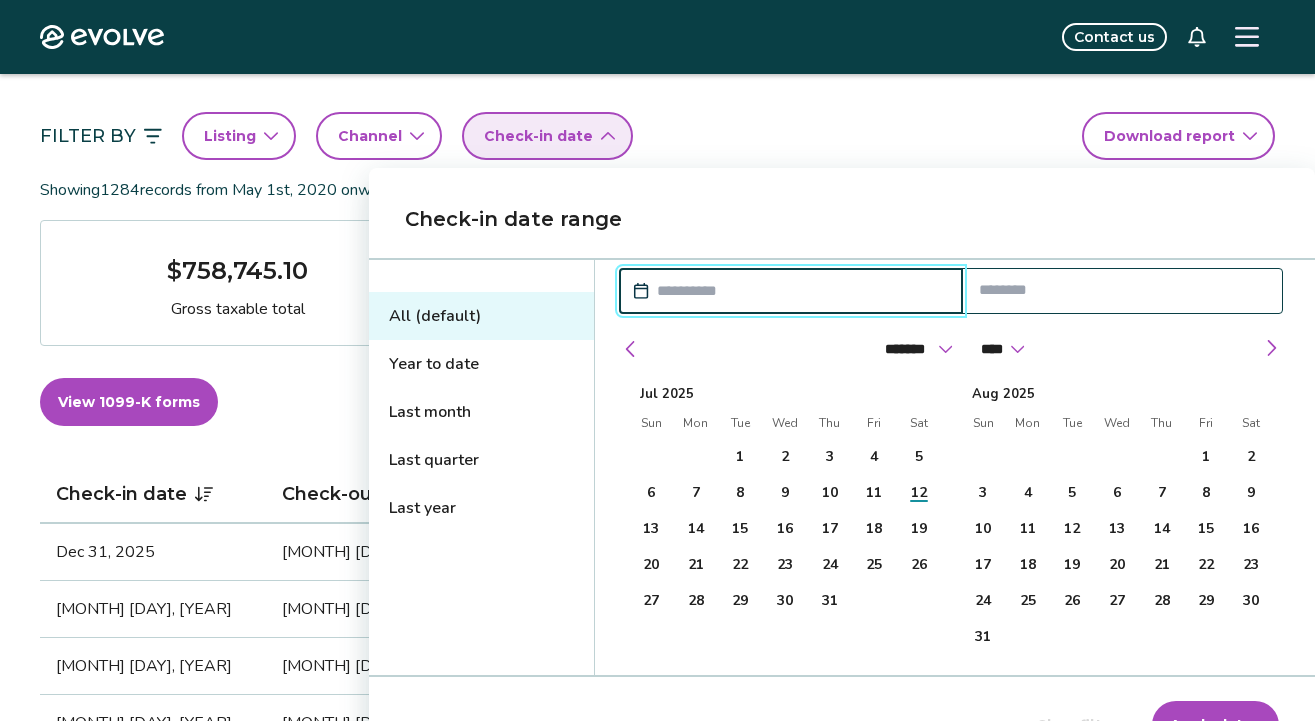 click on "Last quarter" at bounding box center [481, 460] 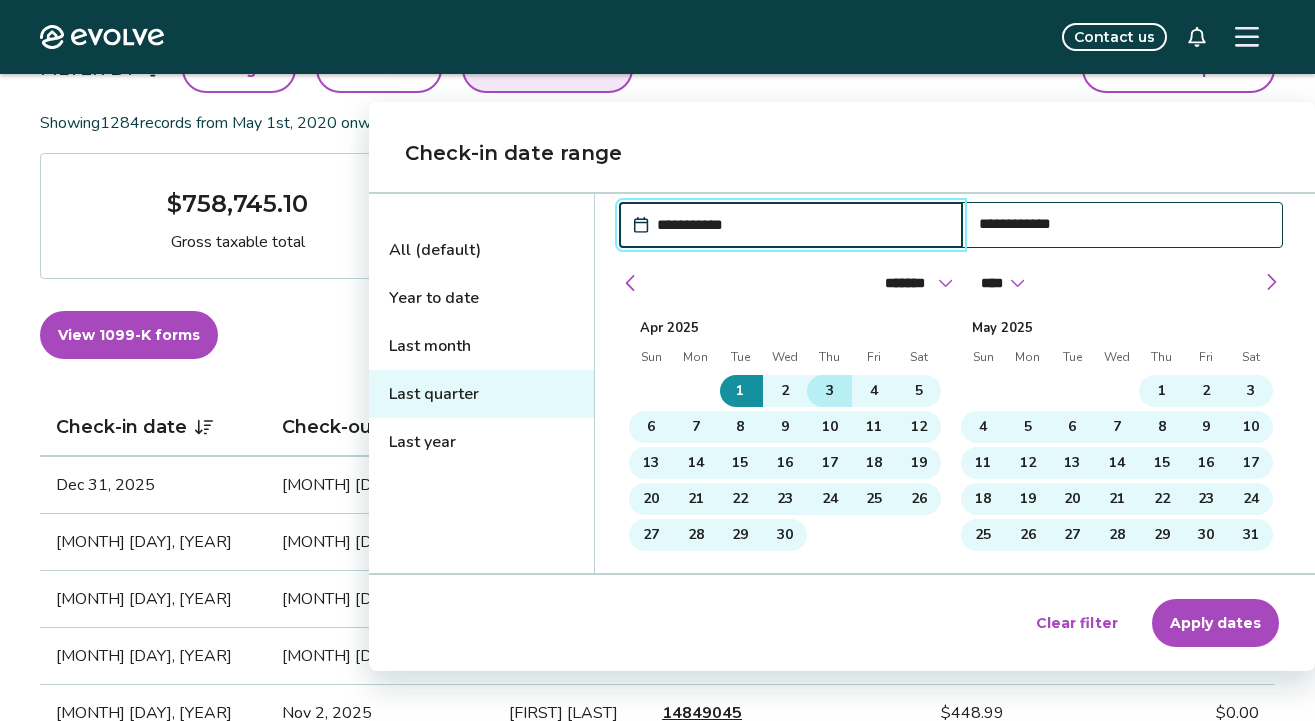 scroll, scrollTop: 244, scrollLeft: 0, axis: vertical 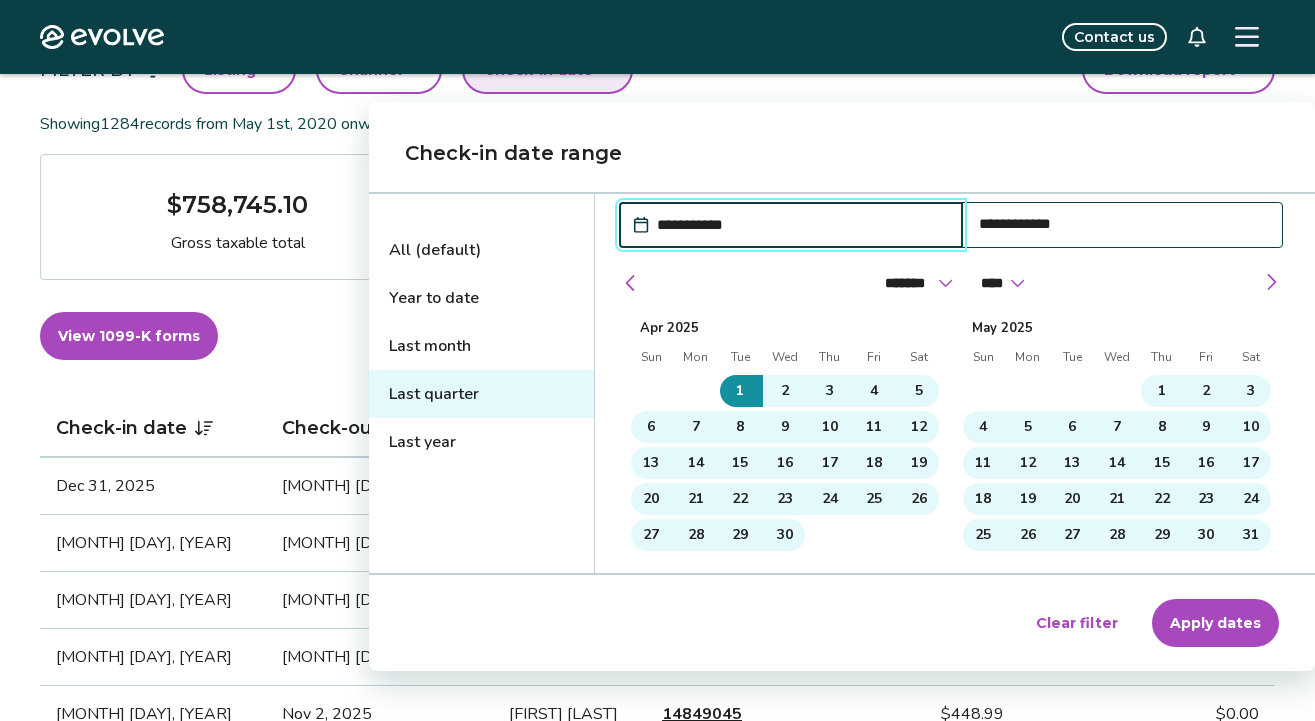 click on "Apply dates" at bounding box center (1215, 623) 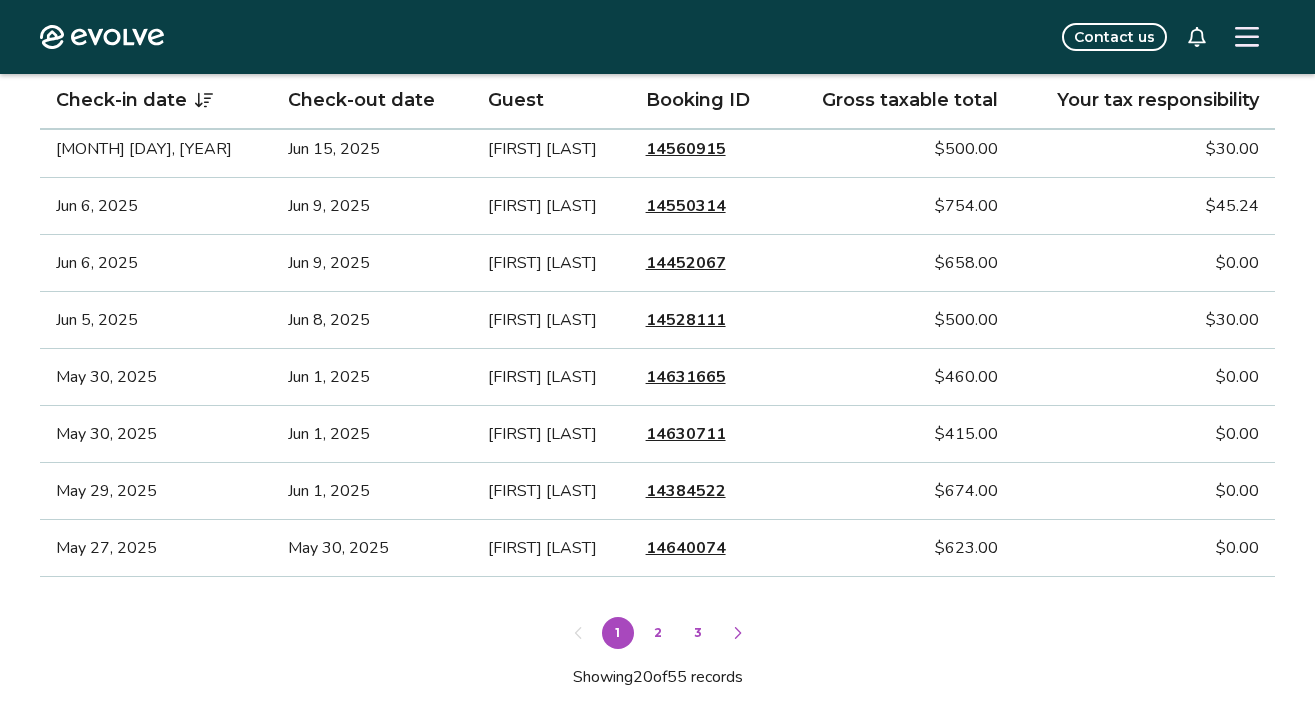 scroll, scrollTop: 1291, scrollLeft: 0, axis: vertical 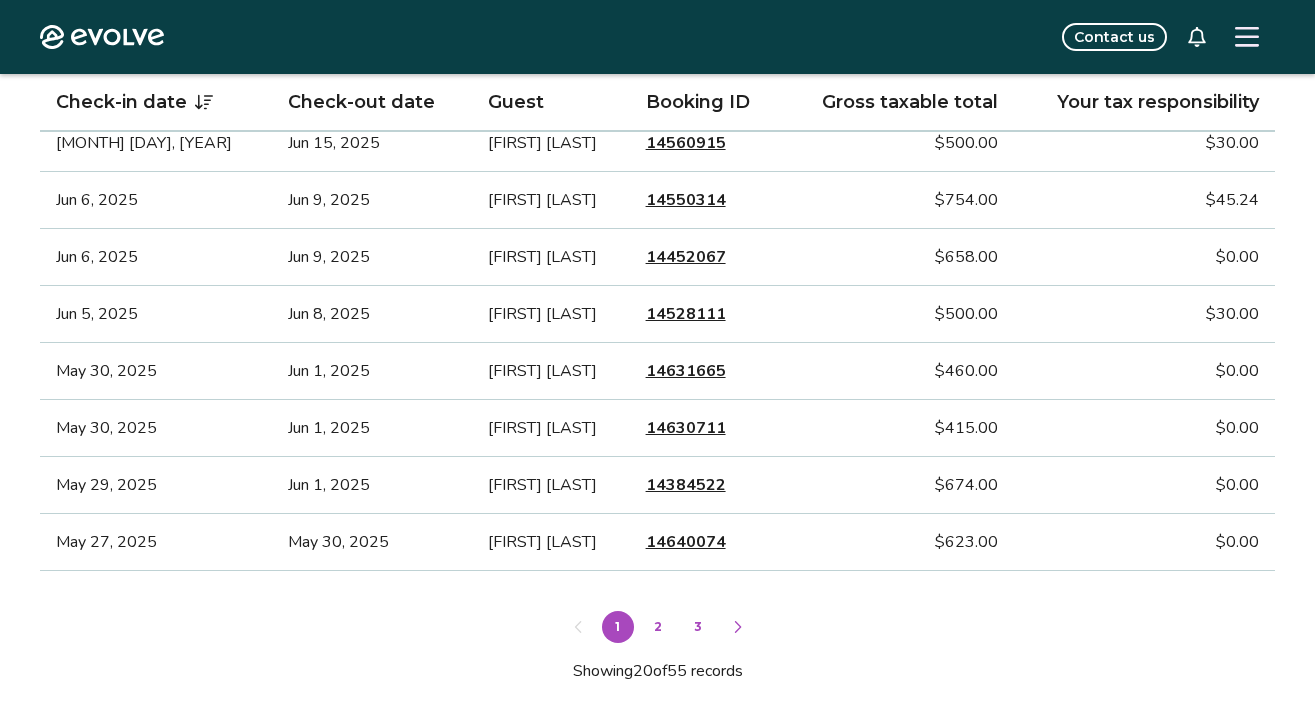 click on "2" at bounding box center (658, 627) 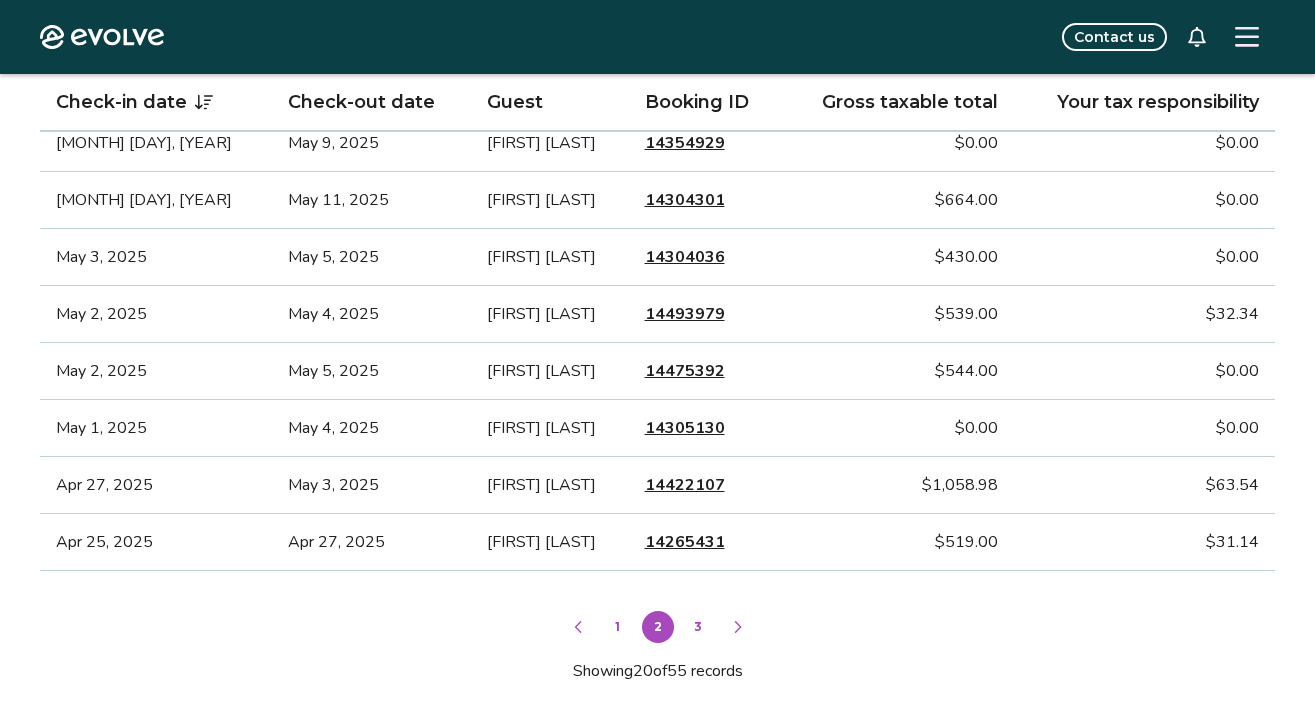 click on "3" at bounding box center [698, 627] 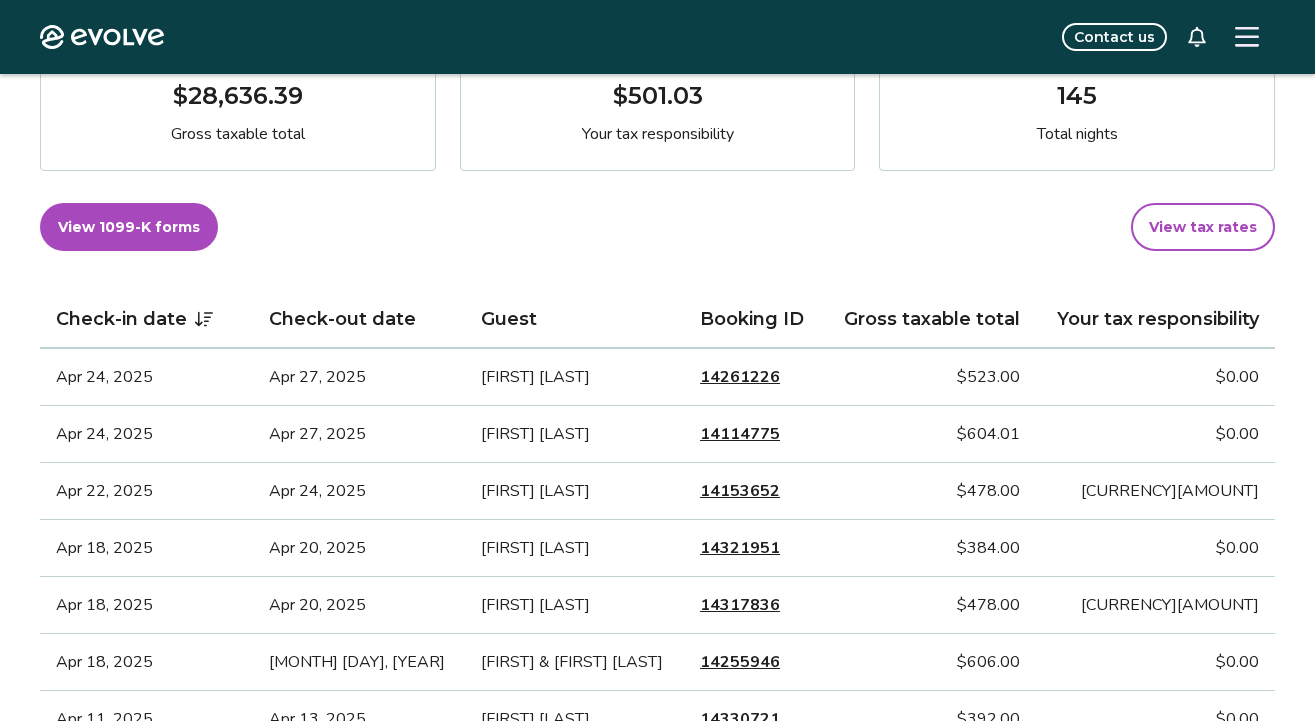 scroll, scrollTop: 366, scrollLeft: 0, axis: vertical 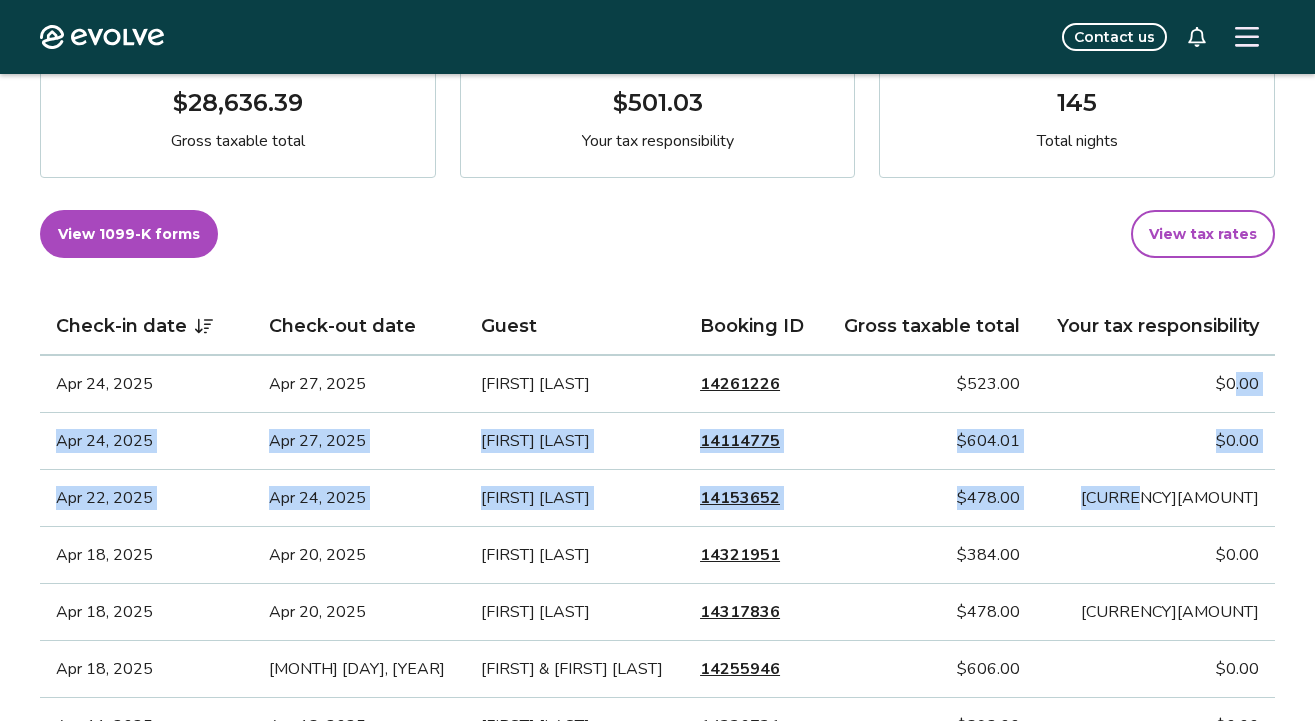 drag, startPoint x: 1232, startPoint y: 382, endPoint x: 1258, endPoint y: 514, distance: 134.53624 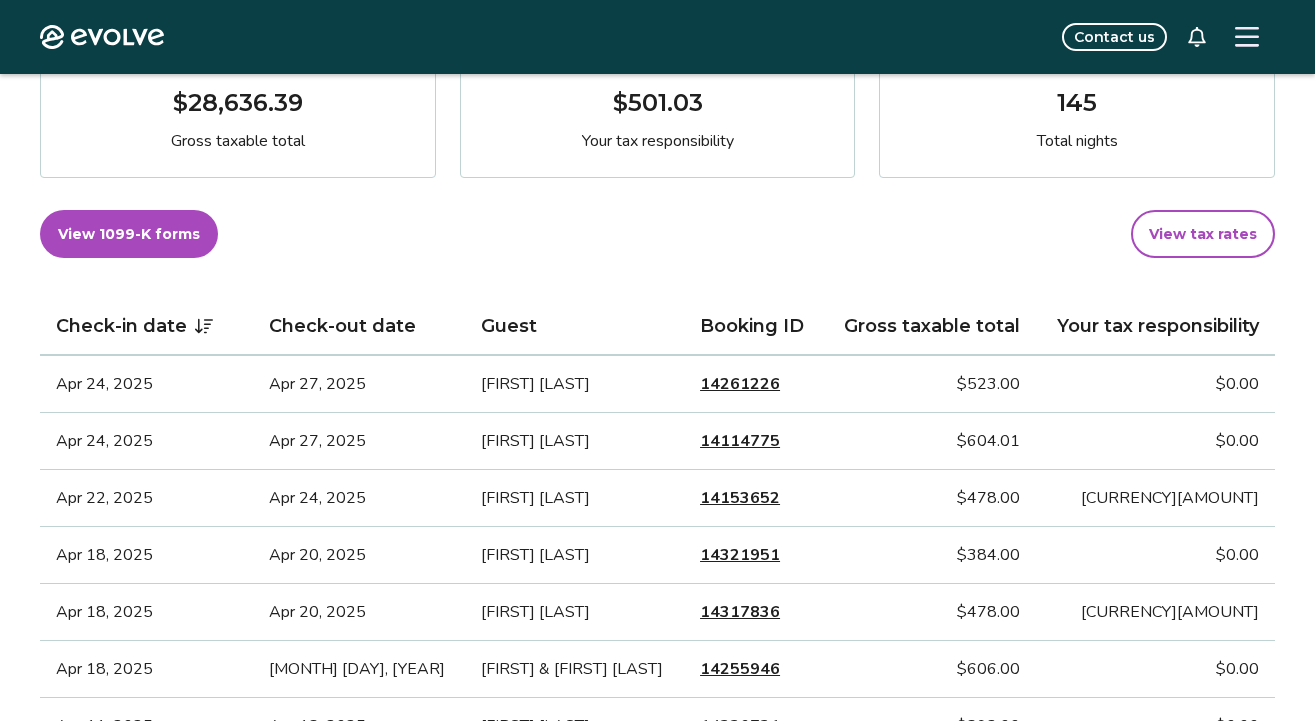 click on "View 1099-K forms View tax rates" at bounding box center (657, 234) 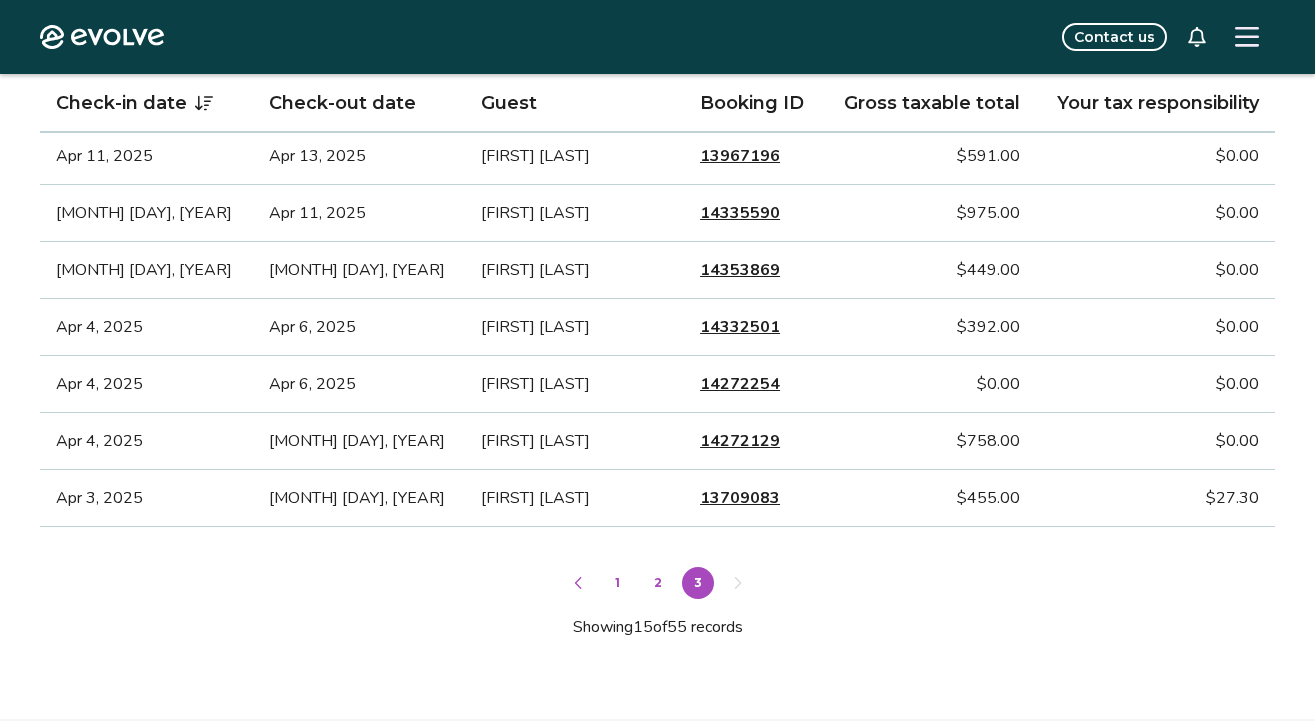 scroll, scrollTop: 1051, scrollLeft: 0, axis: vertical 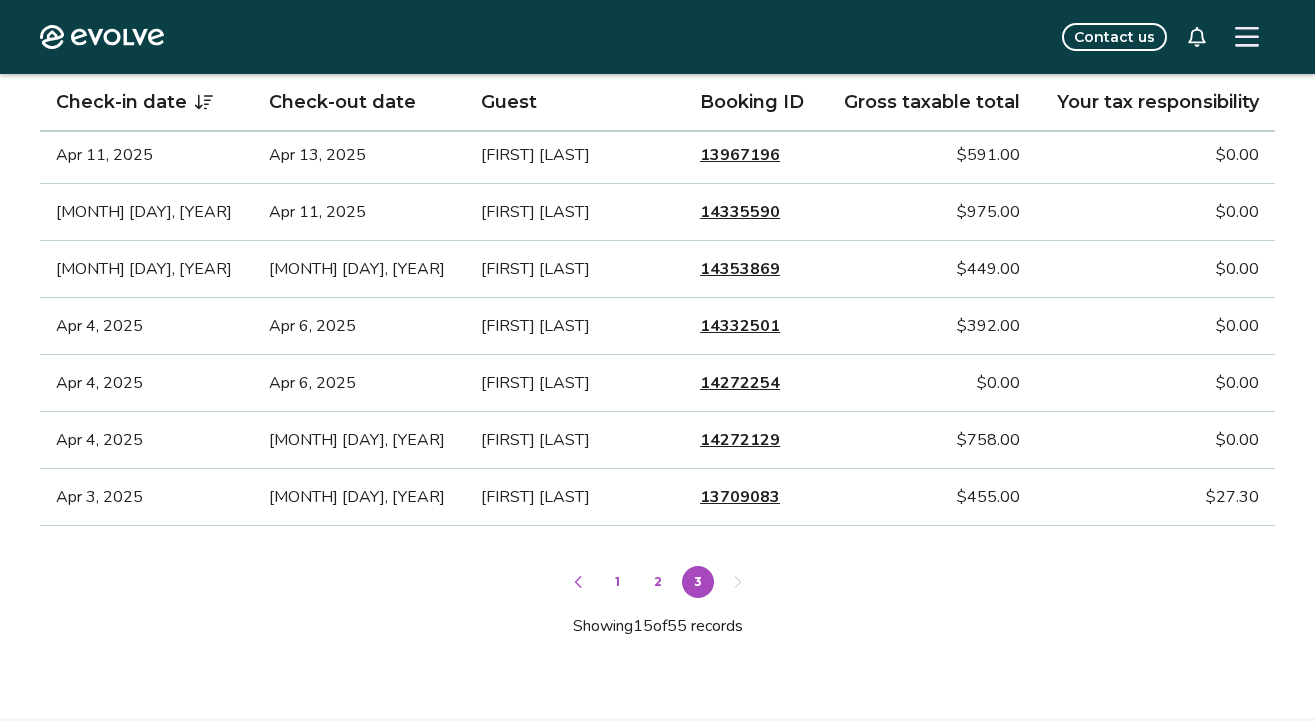 click at bounding box center (578, 582) 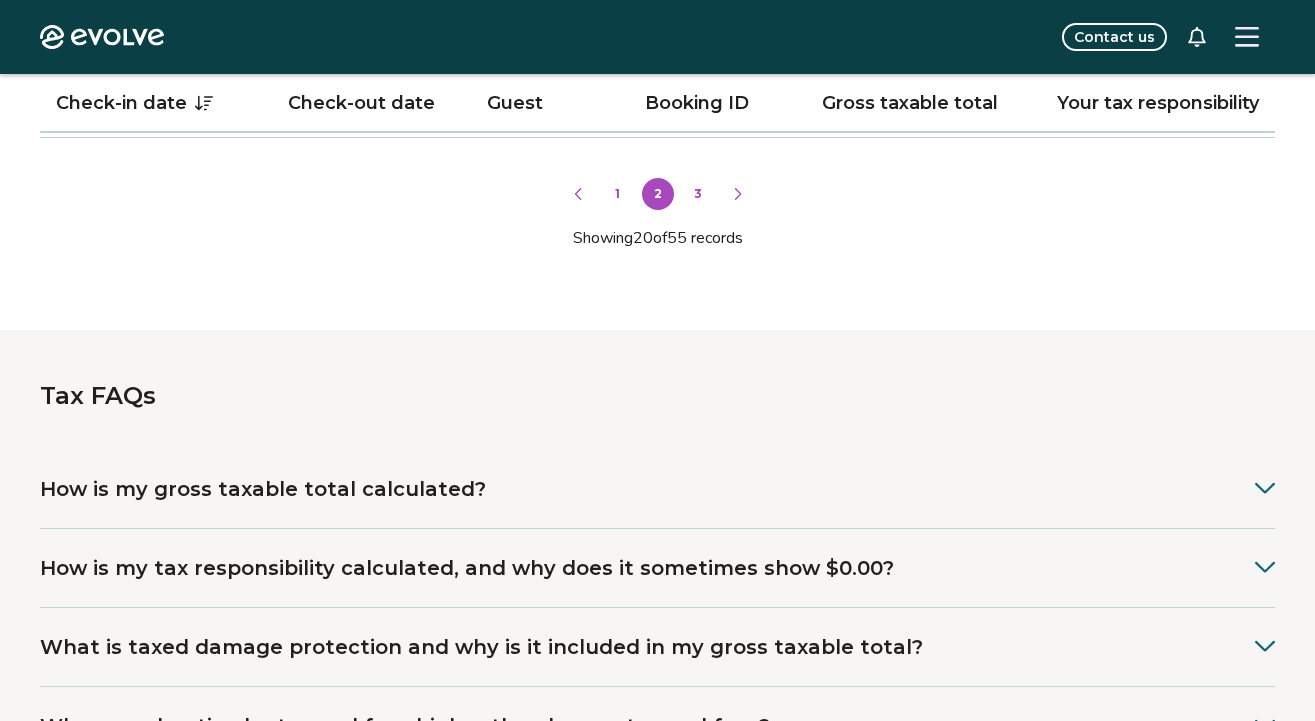 scroll, scrollTop: 1774, scrollLeft: 0, axis: vertical 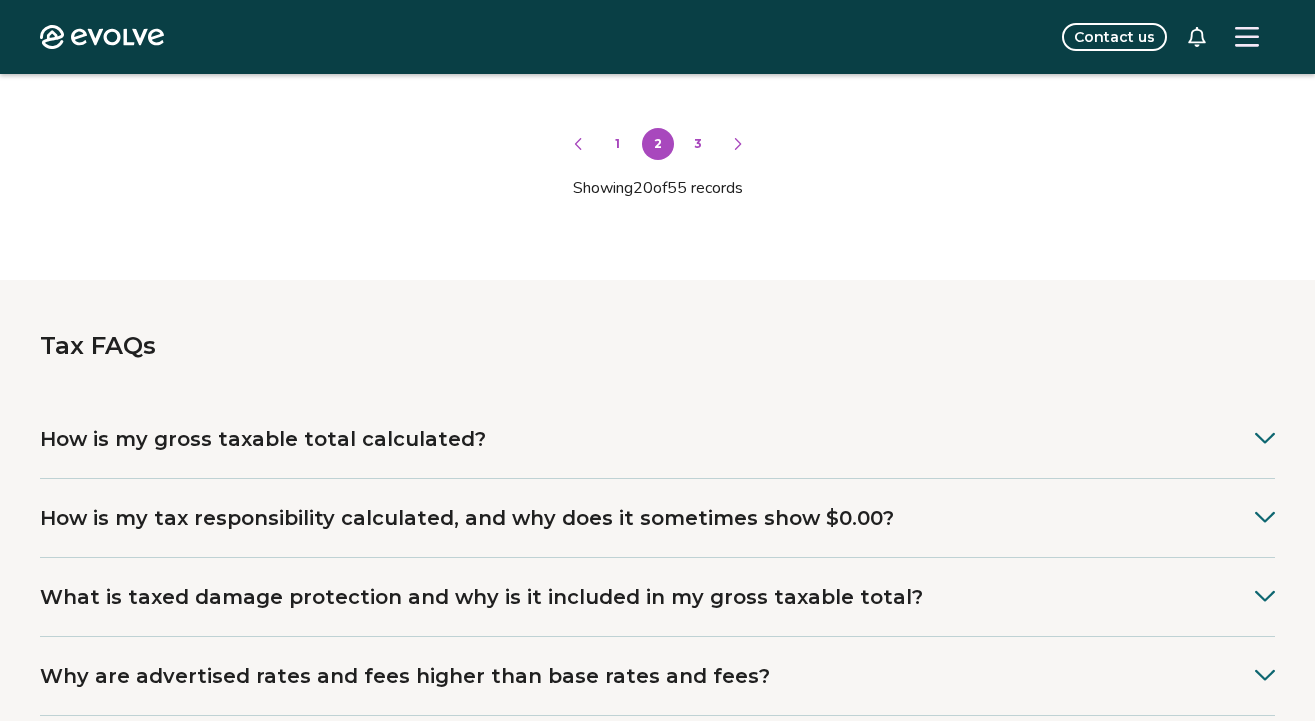click on "How is my tax responsibility calculated, and why does it sometimes show $0.00?" at bounding box center (467, 518) 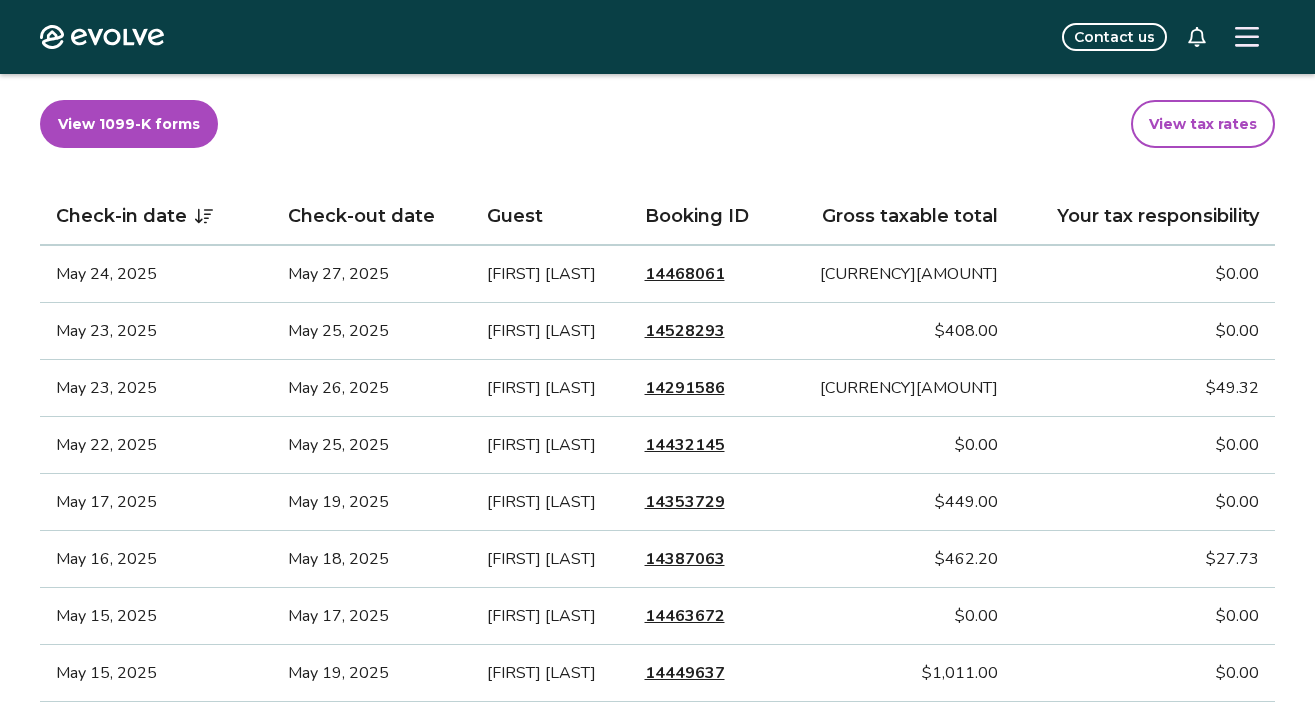 scroll, scrollTop: 442, scrollLeft: 0, axis: vertical 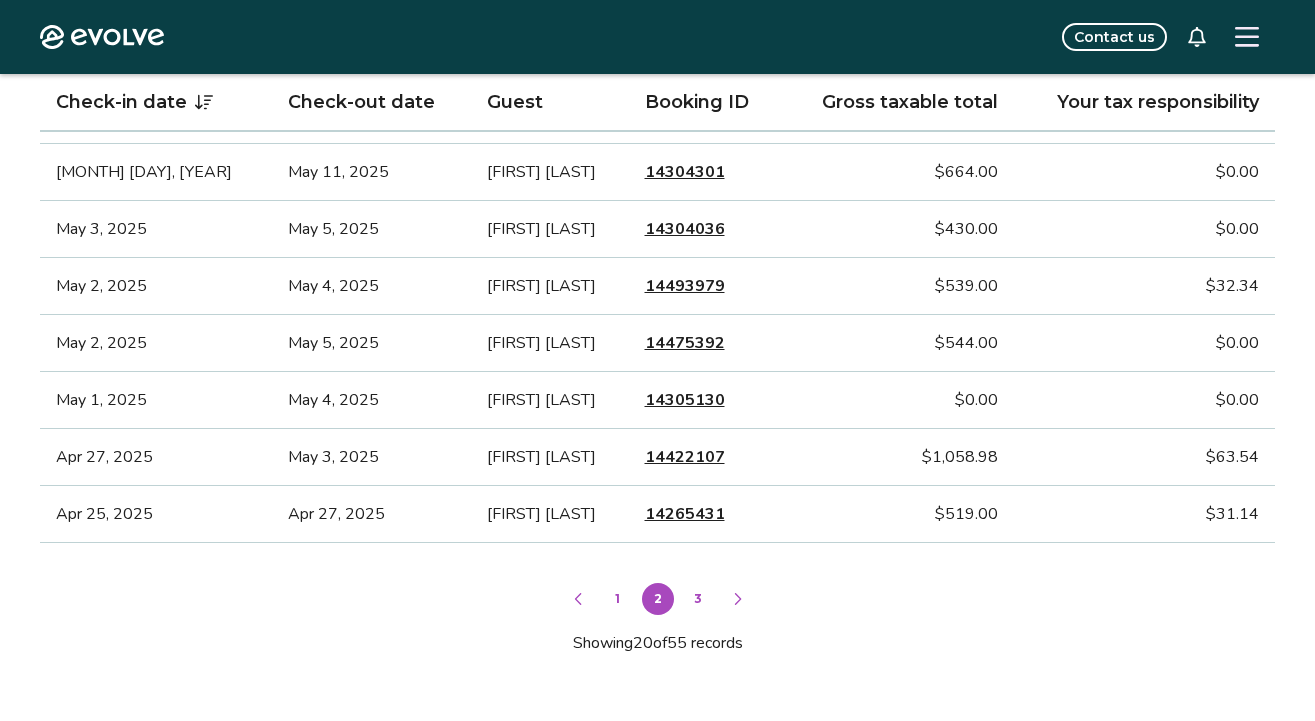 click on "3" at bounding box center [698, 599] 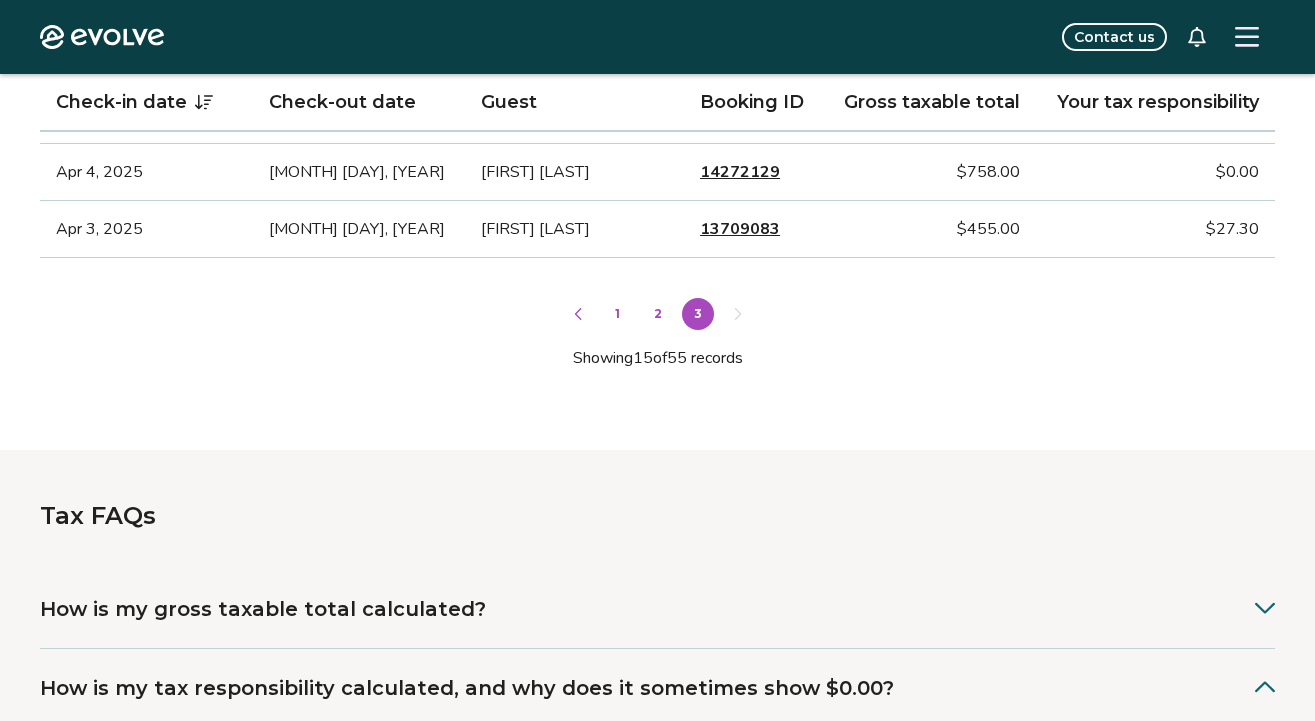 click on "1" at bounding box center (618, 314) 